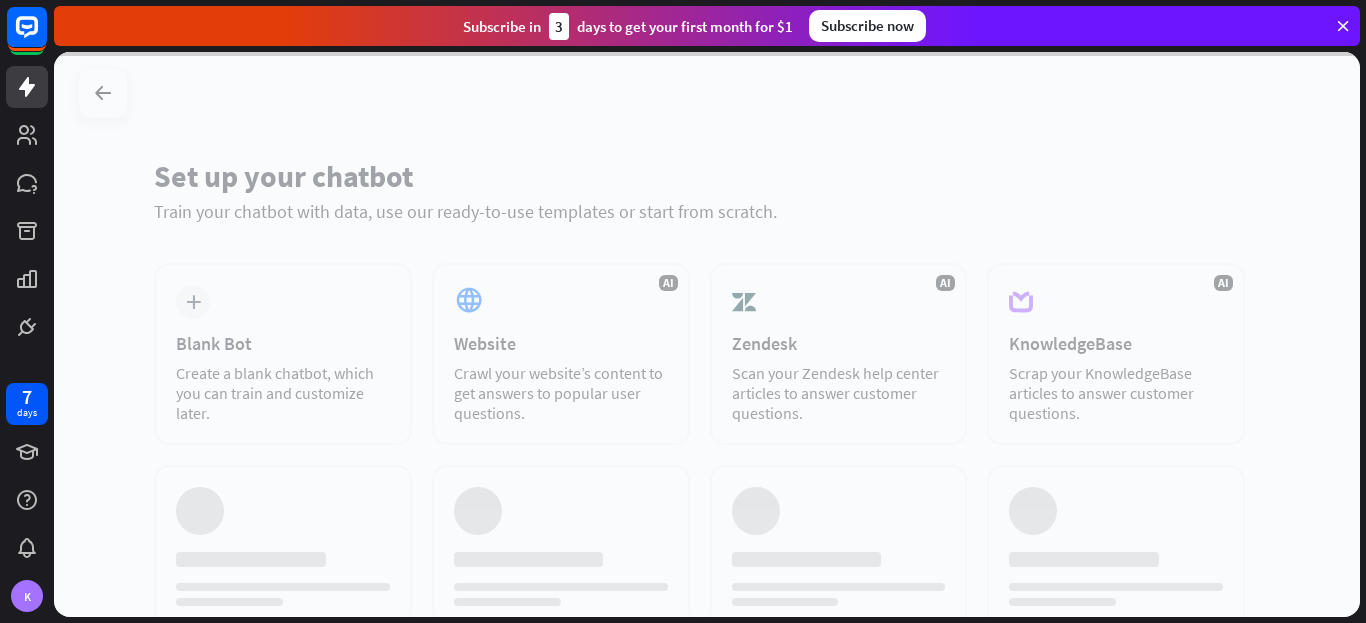 scroll, scrollTop: 0, scrollLeft: 0, axis: both 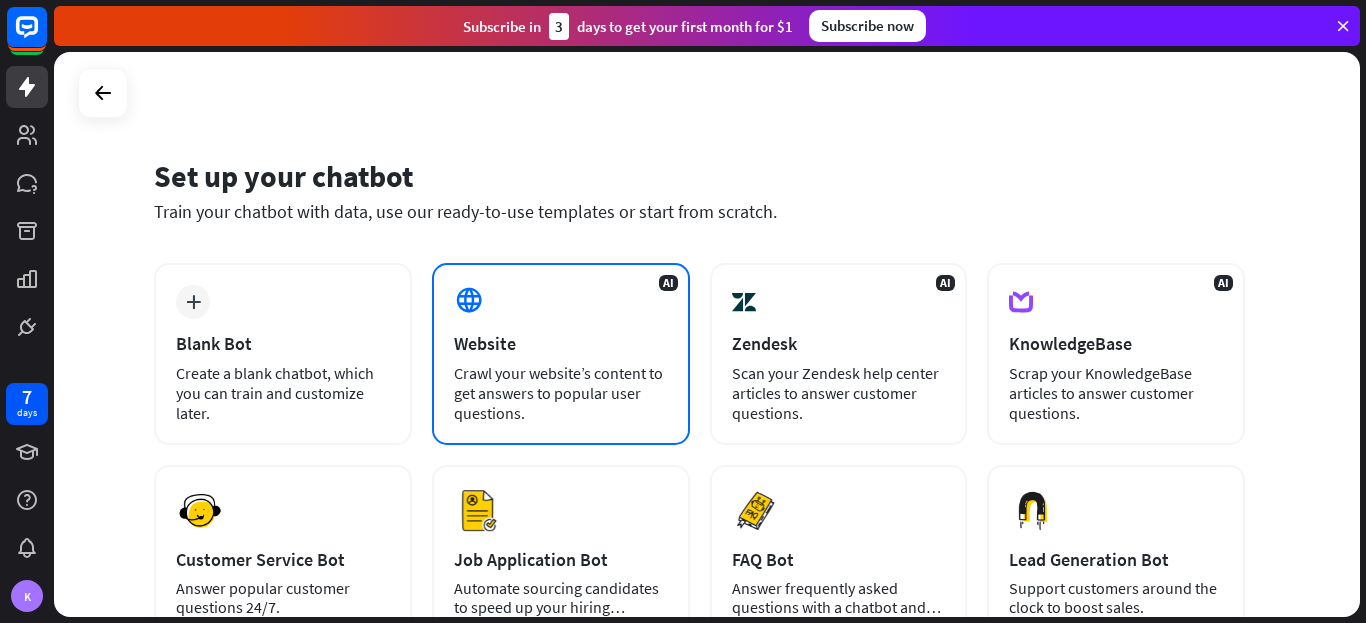 click on "AI     Website
Crawl your website’s content to get answers to
popular user questions." at bounding box center [561, 354] 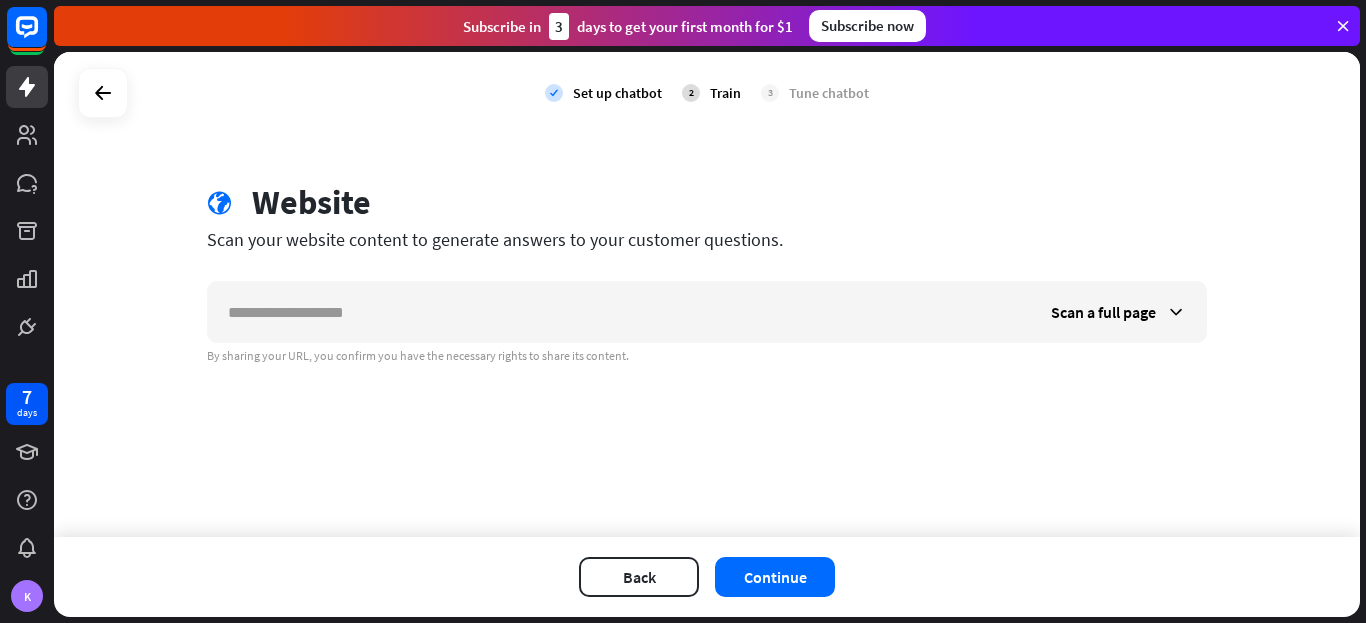 scroll, scrollTop: 0, scrollLeft: 0, axis: both 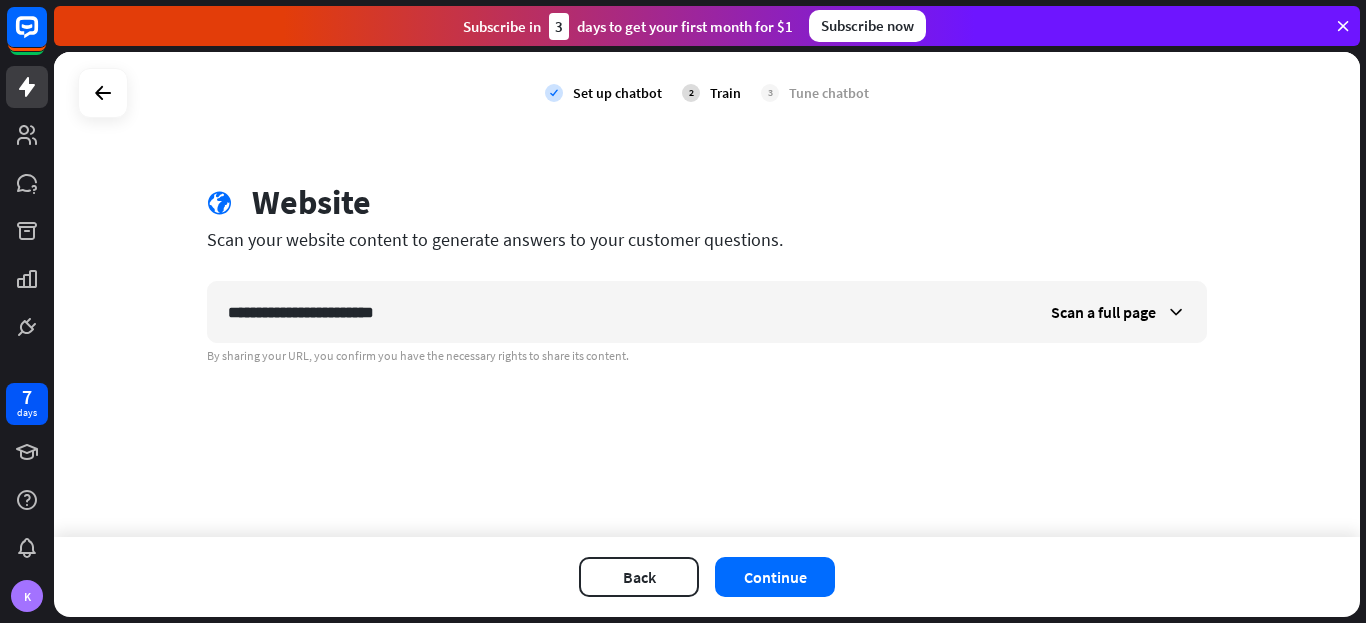 type on "**********" 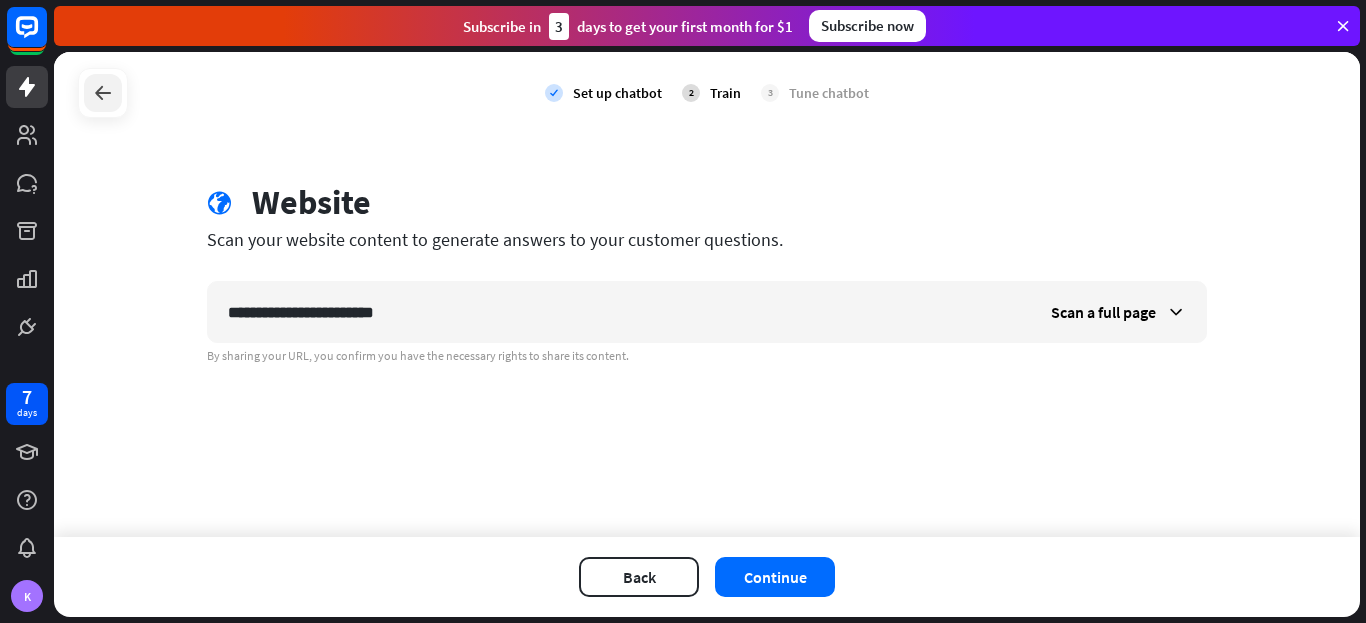 click at bounding box center (103, 93) 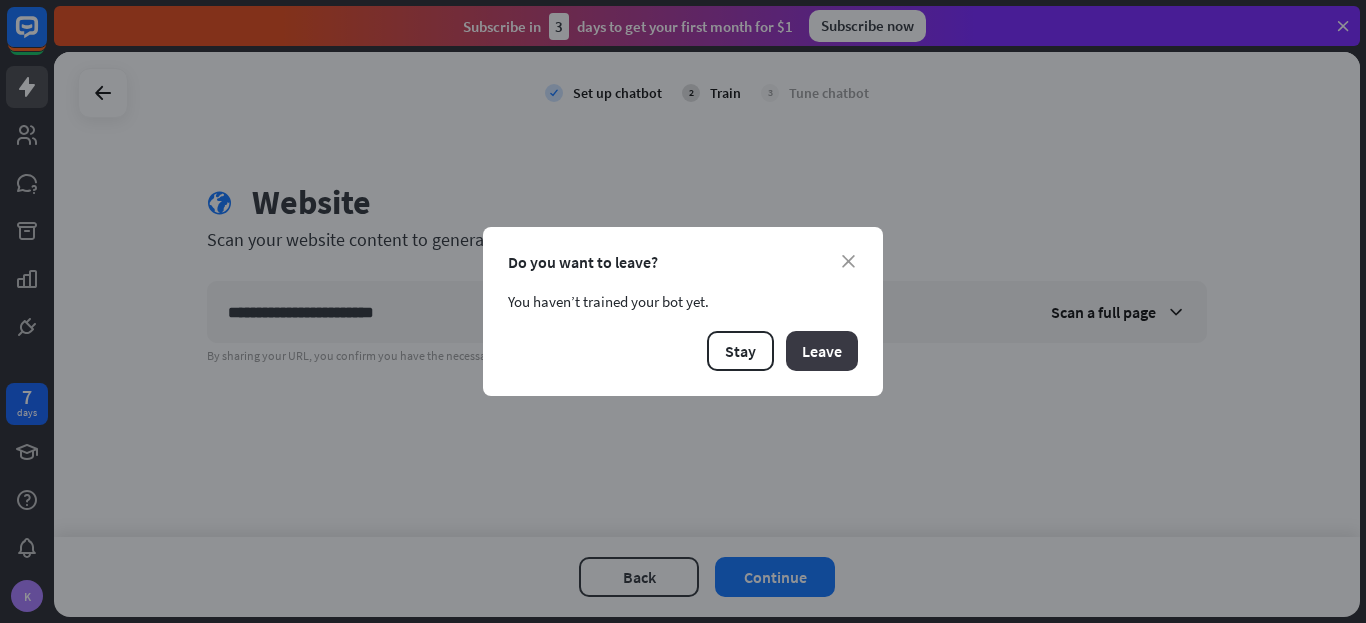 click on "Leave" at bounding box center [822, 351] 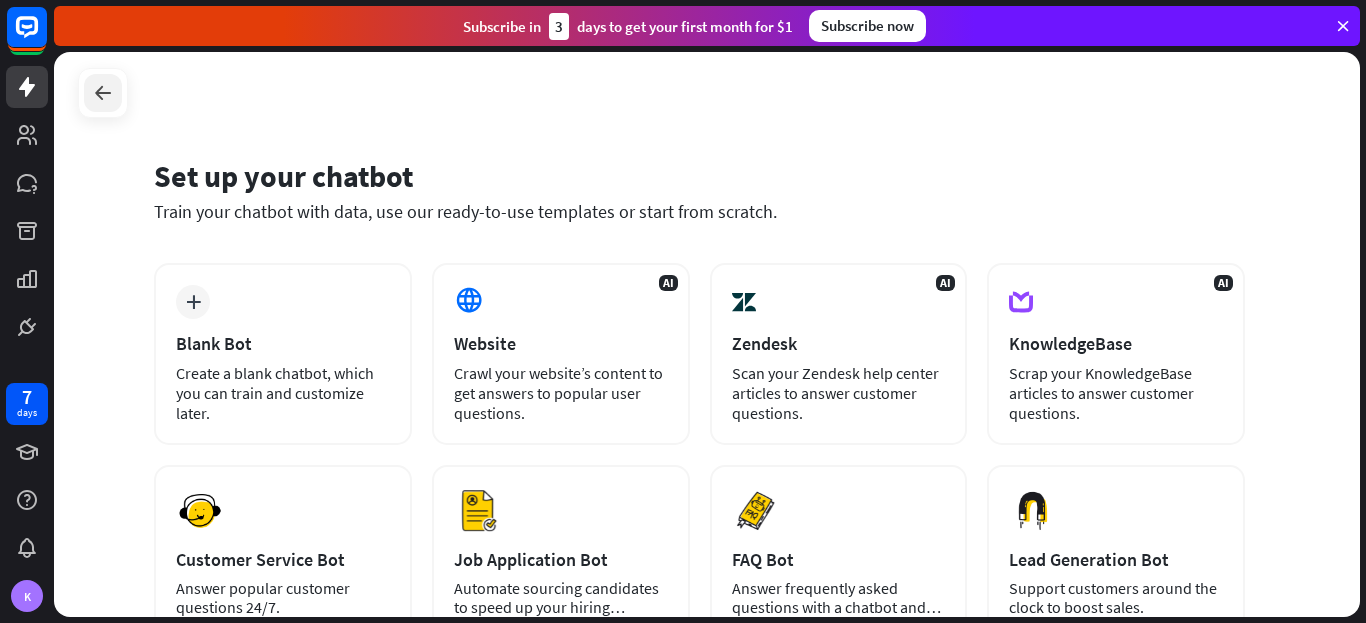 click at bounding box center [103, 93] 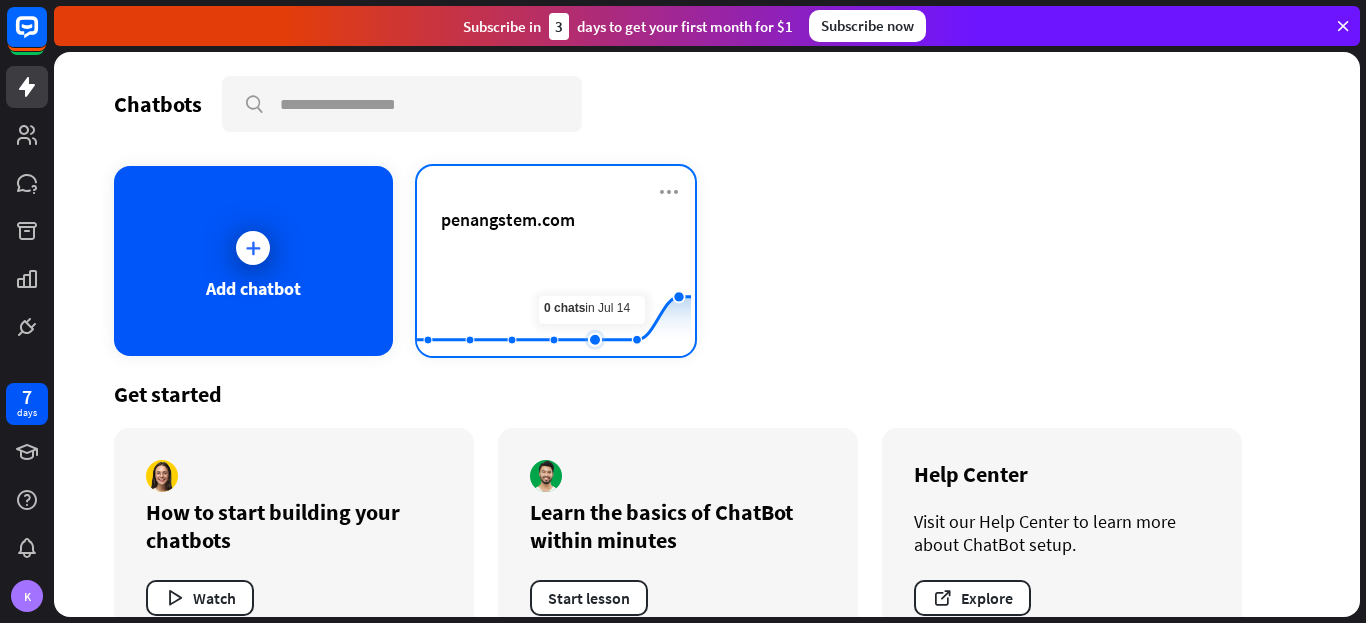 click 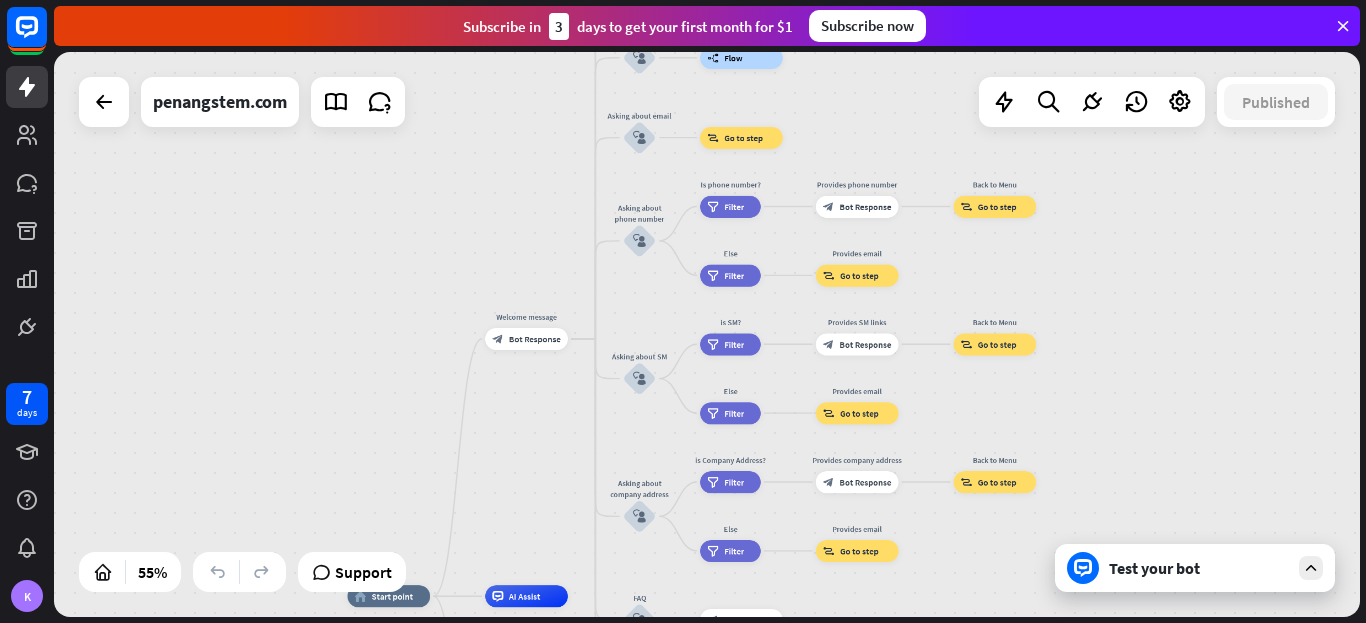 drag, startPoint x: 871, startPoint y: 154, endPoint x: 782, endPoint y: 259, distance: 137.64447 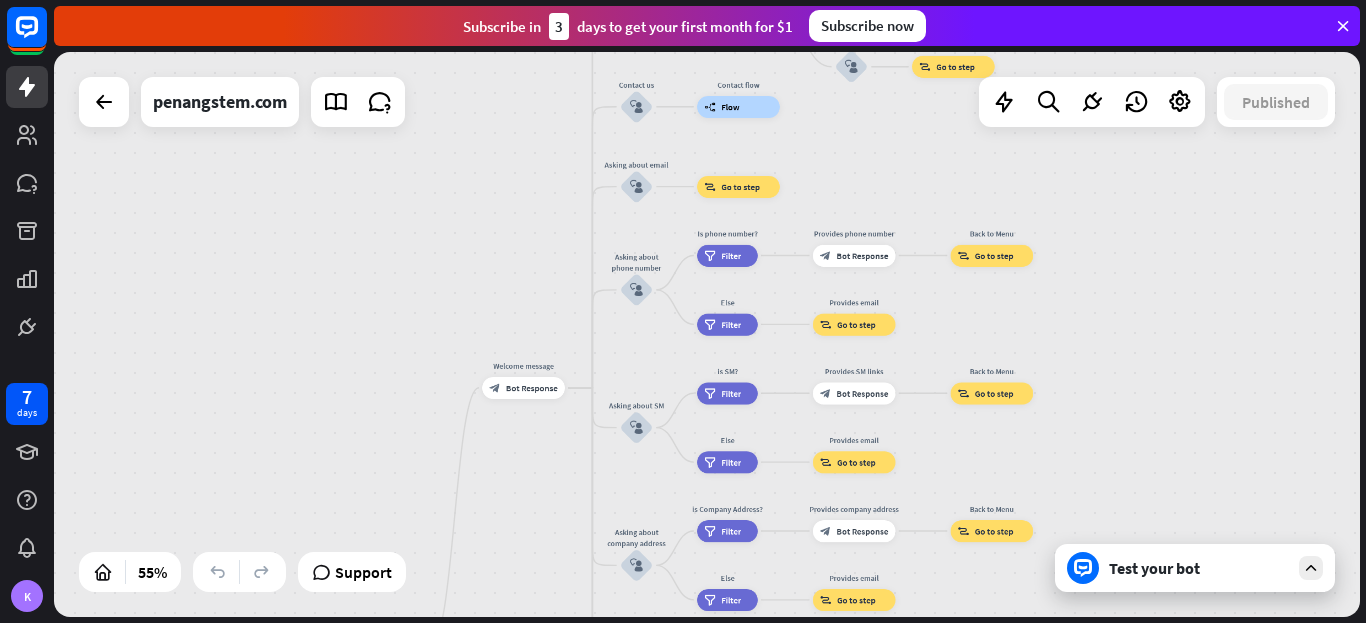 drag, startPoint x: 788, startPoint y: 248, endPoint x: 765, endPoint y: 365, distance: 119.23926 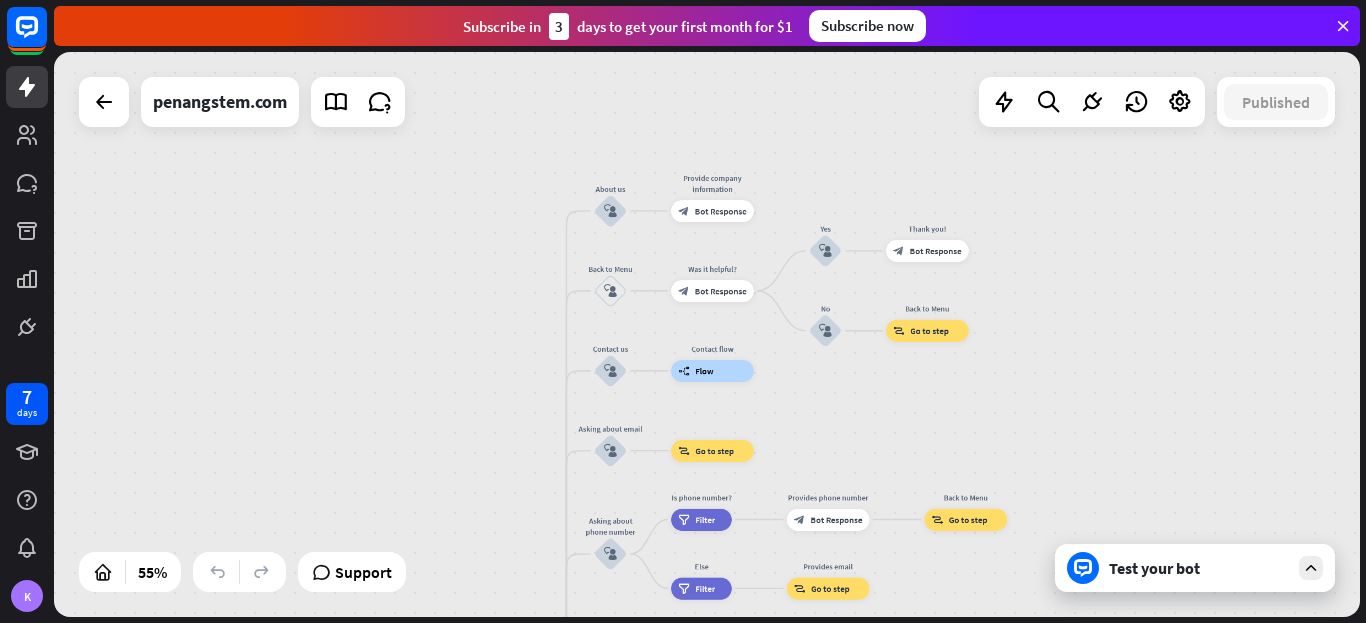 drag, startPoint x: 692, startPoint y: 184, endPoint x: 689, endPoint y: 253, distance: 69.065186 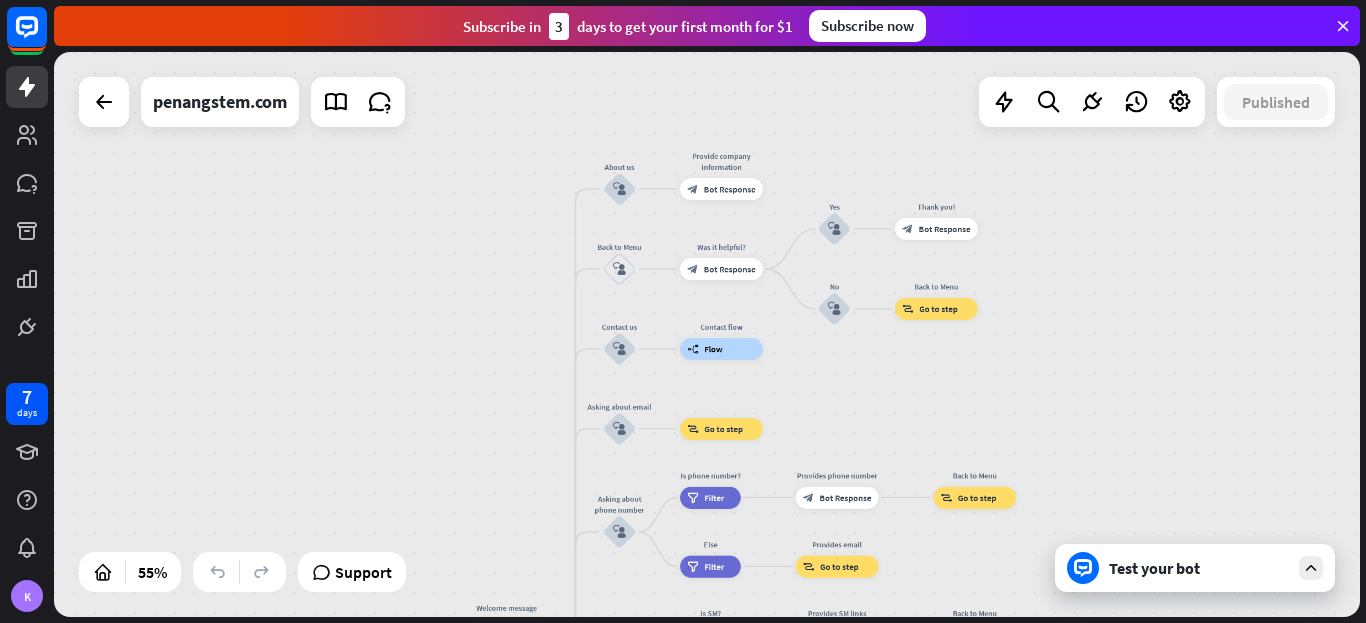drag, startPoint x: 659, startPoint y: 286, endPoint x: 666, endPoint y: 235, distance: 51.47815 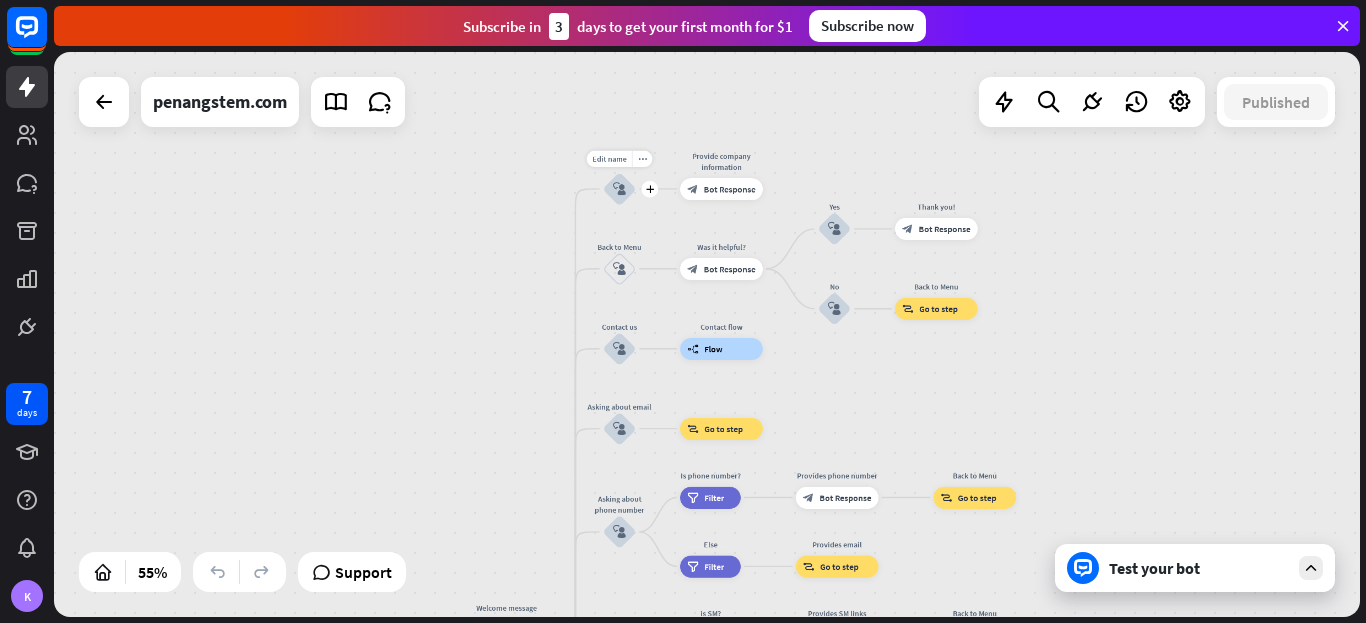 click on "block_user_input" at bounding box center (619, 188) 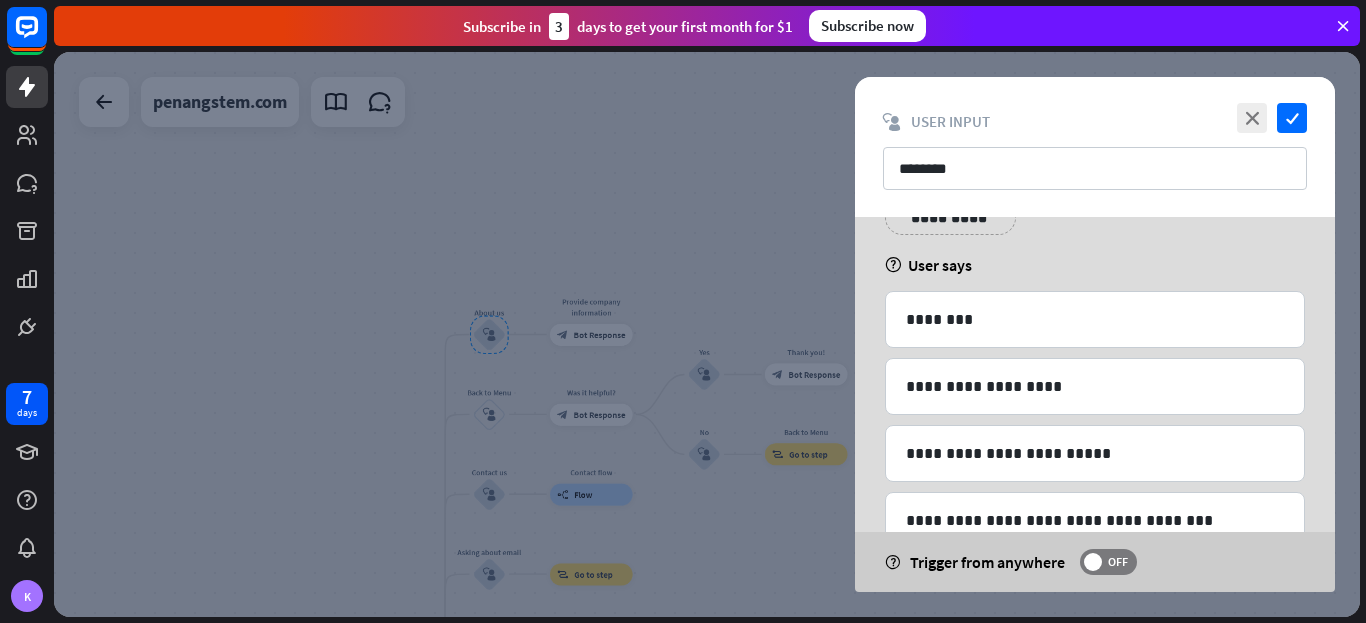 scroll, scrollTop: 114, scrollLeft: 0, axis: vertical 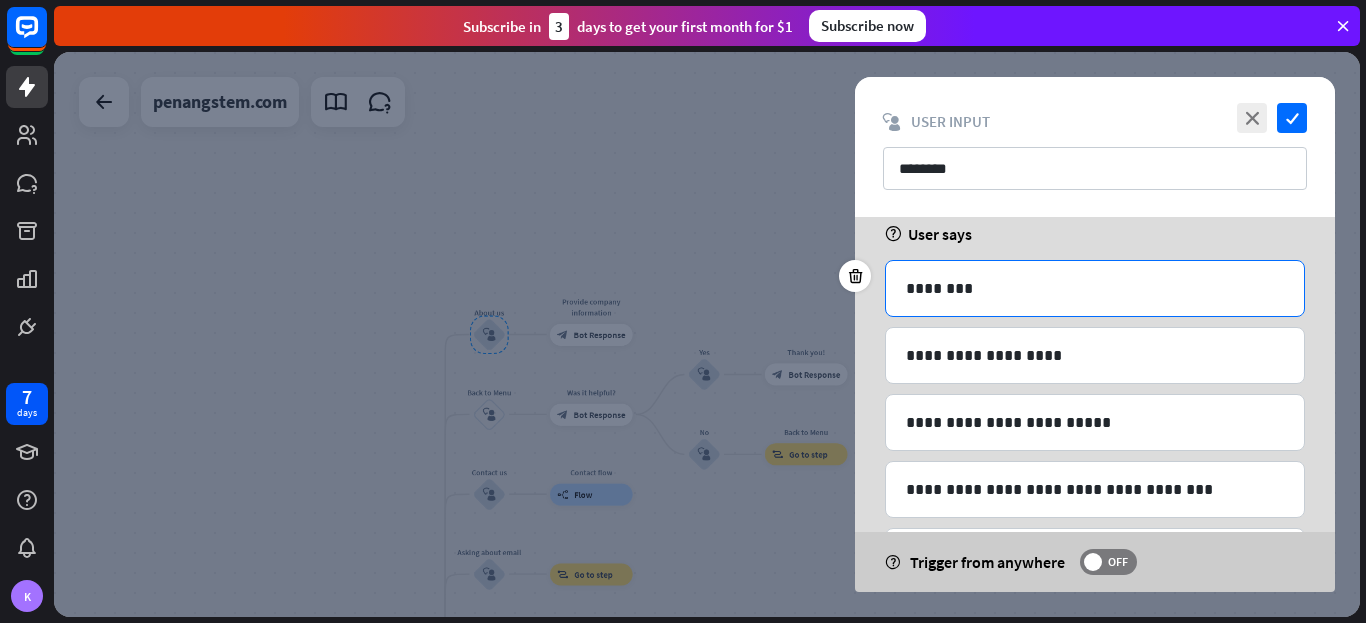 click on "********" at bounding box center [1086, 288] 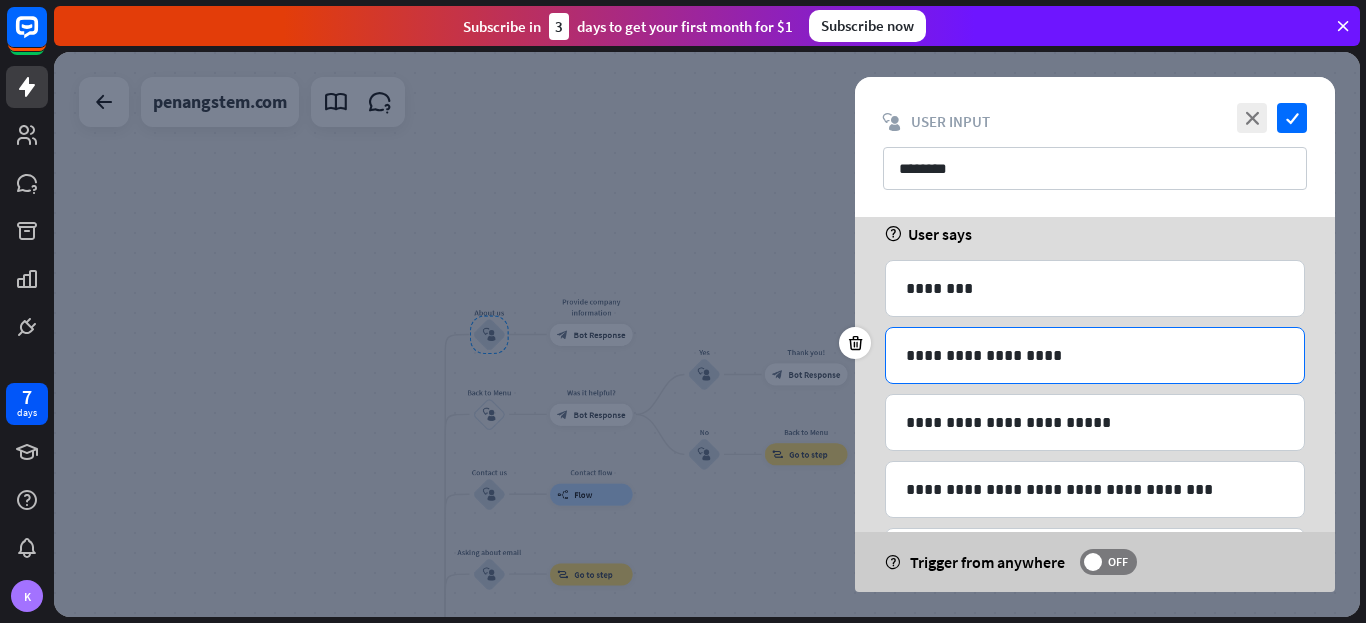 click on "**********" at bounding box center [1095, 355] 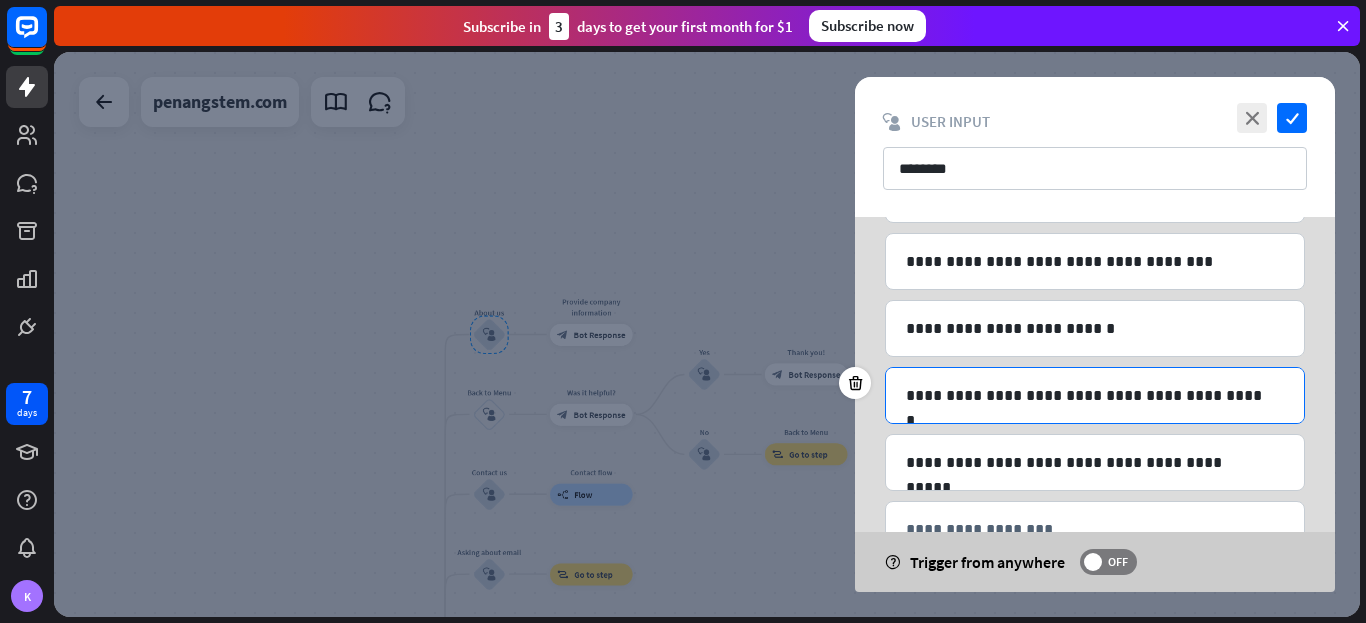 scroll, scrollTop: 408, scrollLeft: 0, axis: vertical 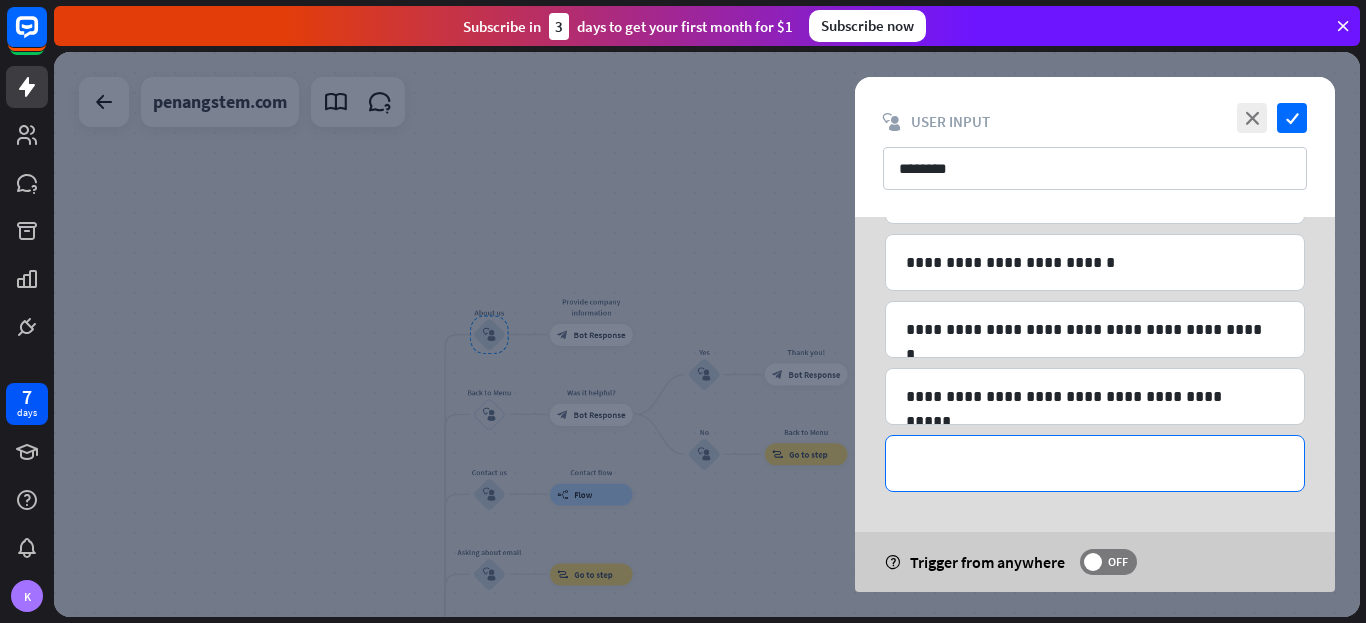 click on "**********" at bounding box center (1095, 463) 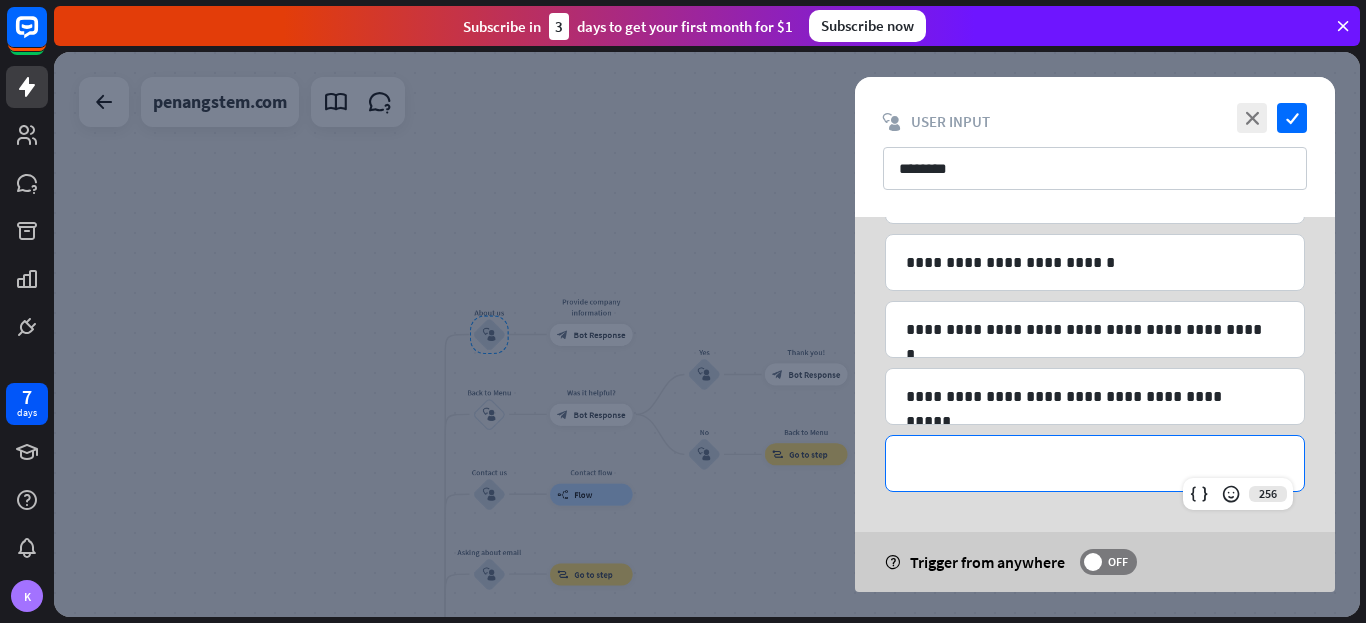 type 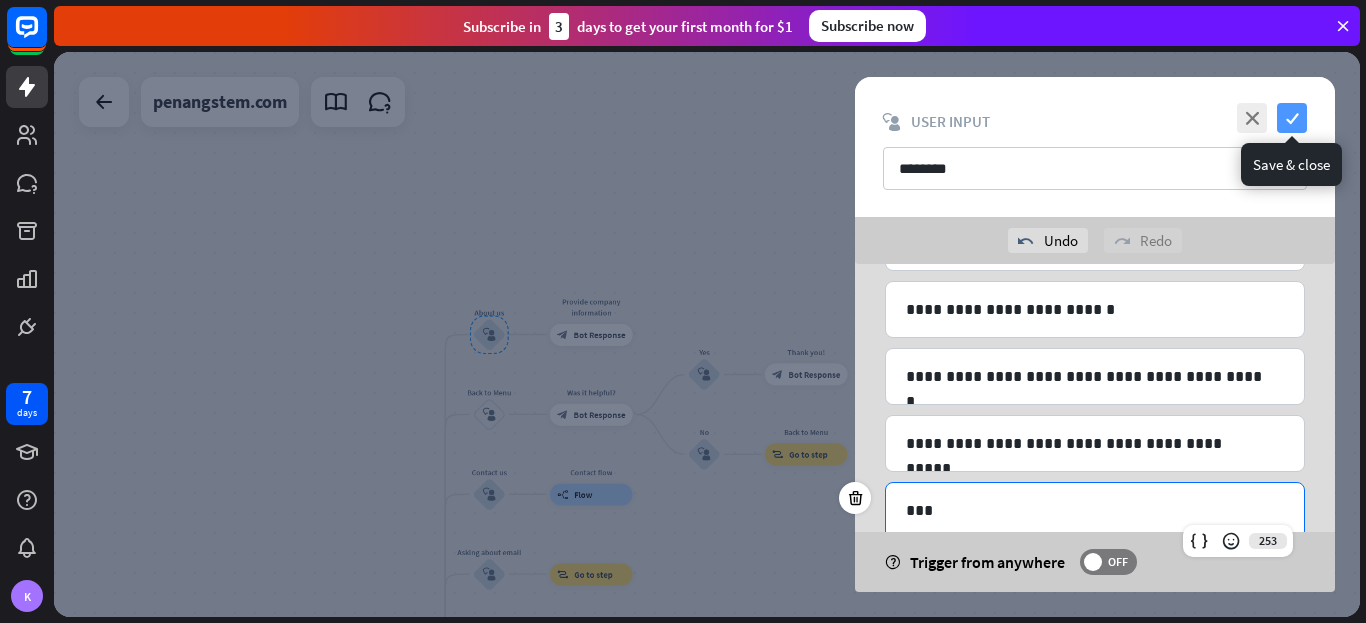 click on "check" at bounding box center (1292, 118) 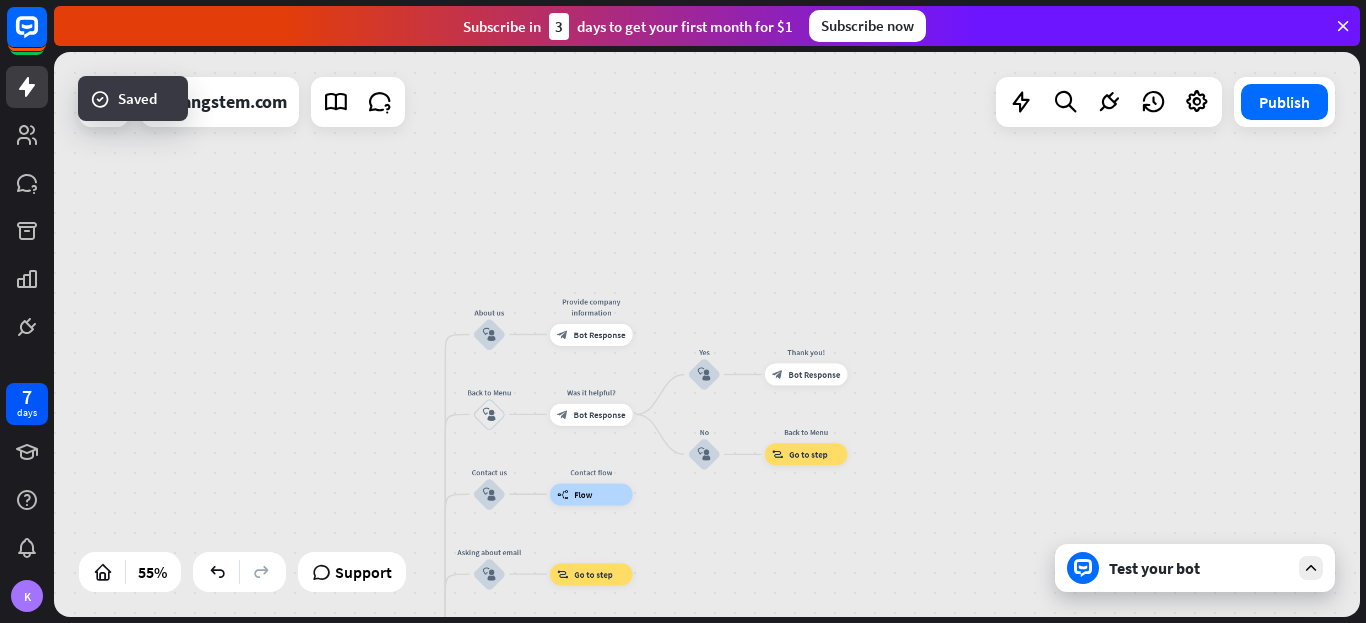 click on "Test your bot" at bounding box center (1199, 568) 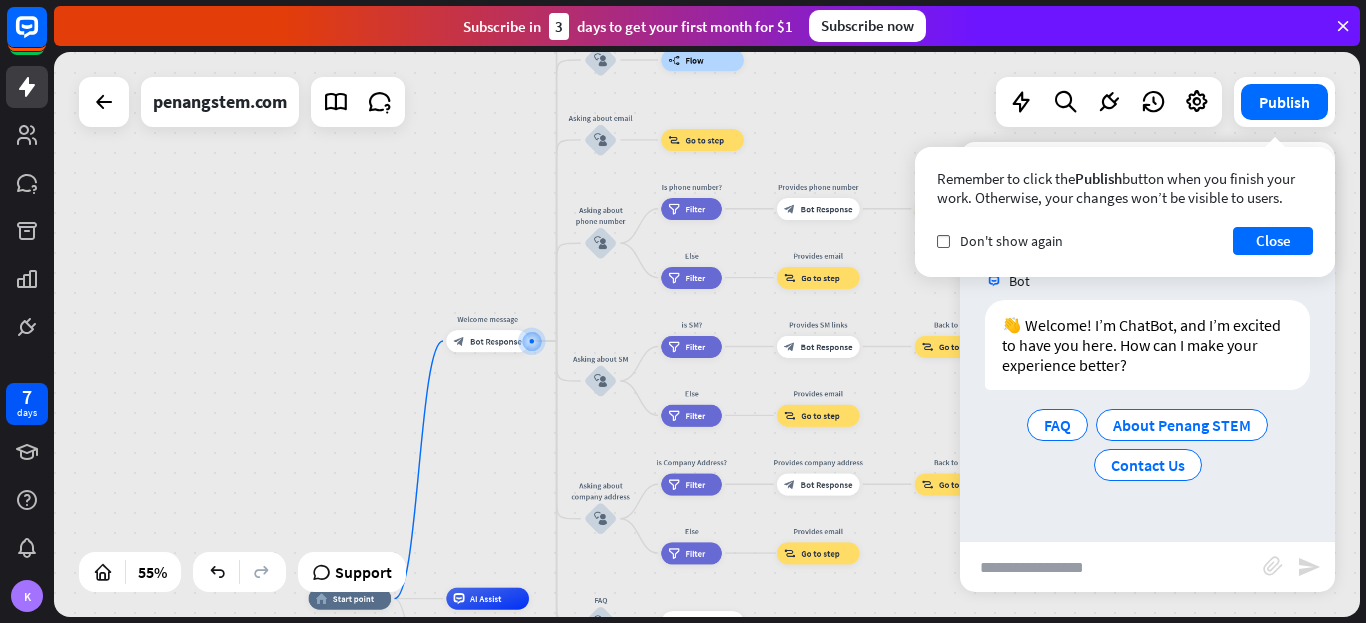 click at bounding box center [1111, 567] 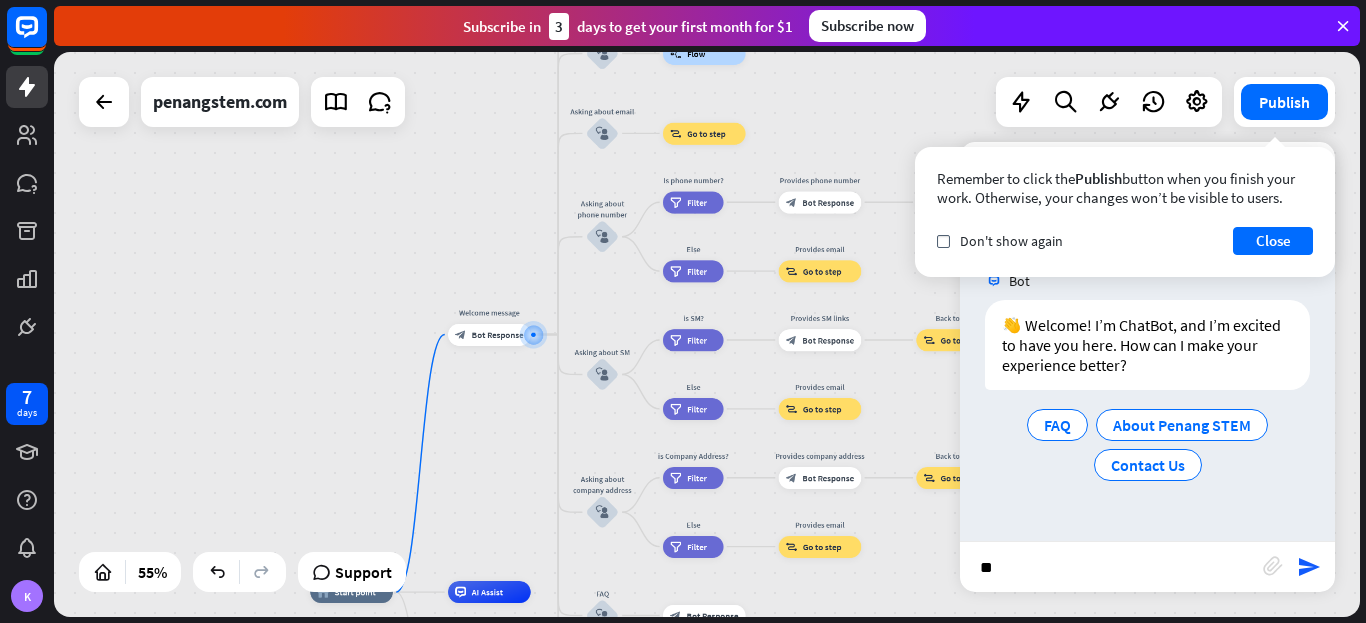 type on "***" 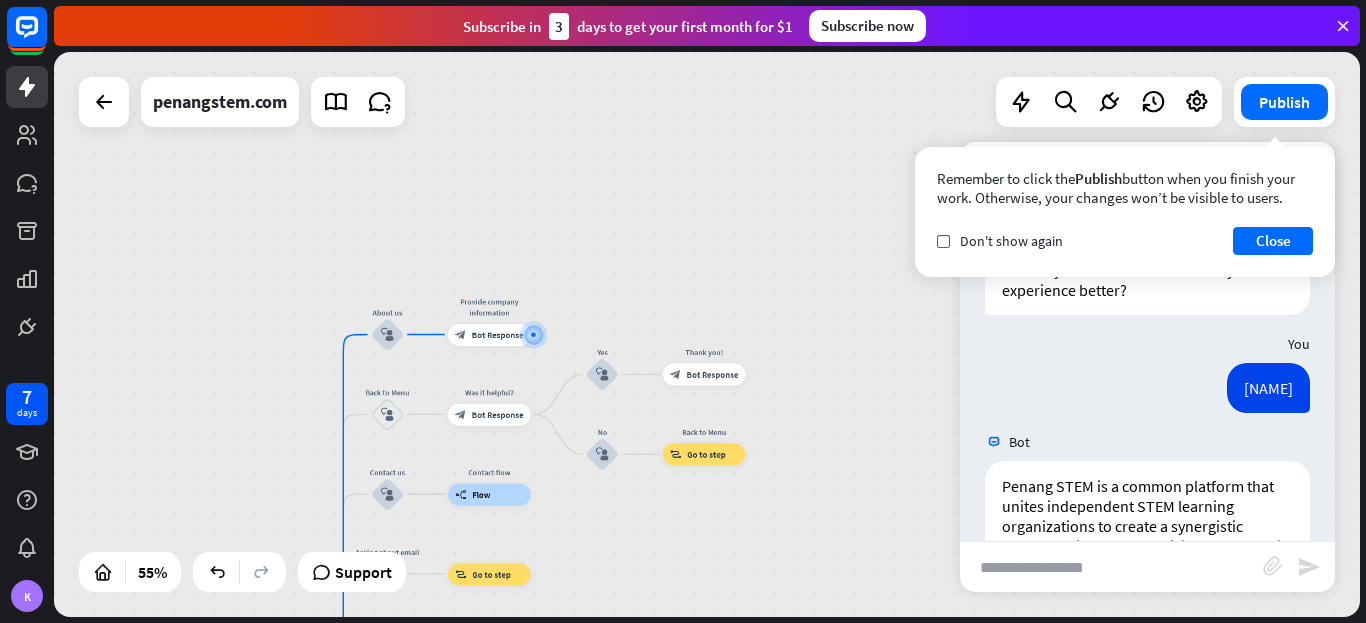 scroll, scrollTop: 250, scrollLeft: 0, axis: vertical 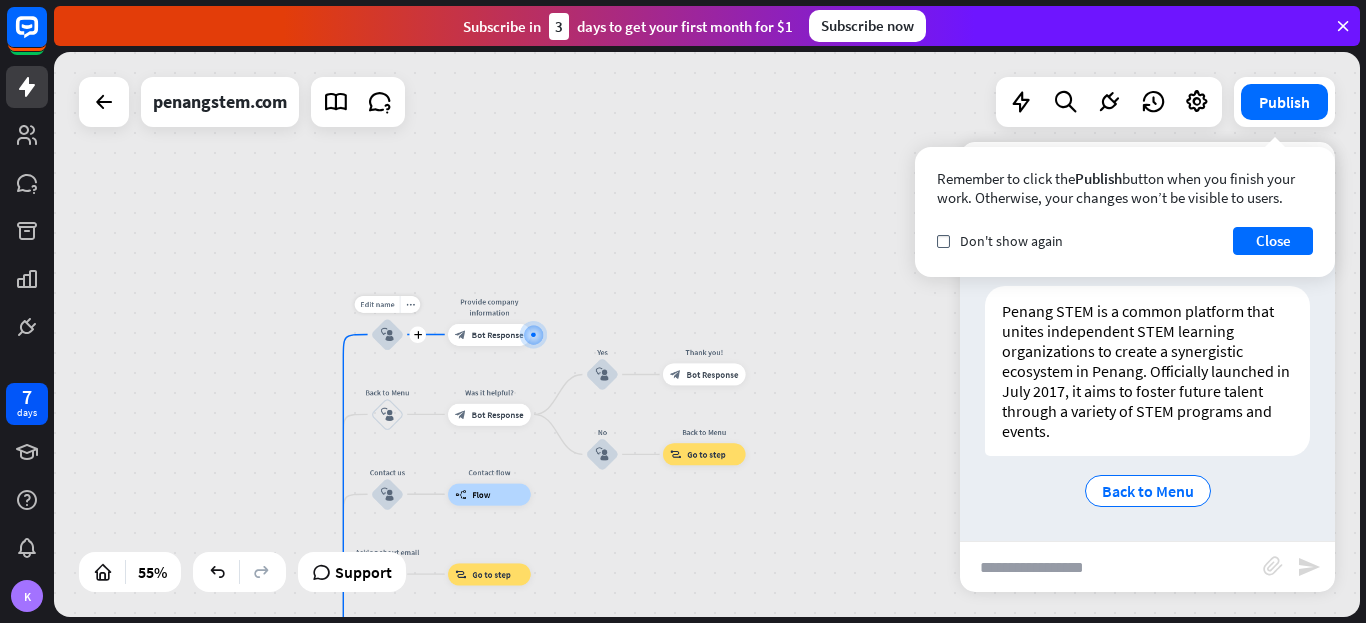 click on "block_user_input" at bounding box center [387, 334] 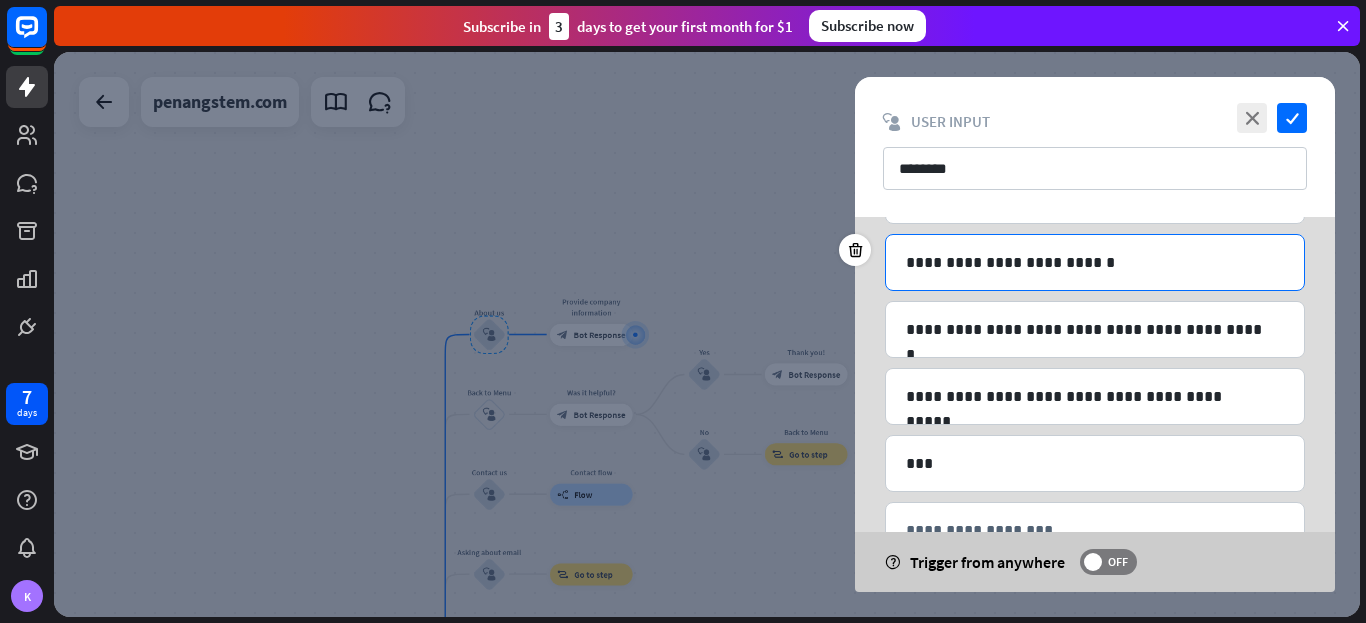 scroll, scrollTop: 475, scrollLeft: 0, axis: vertical 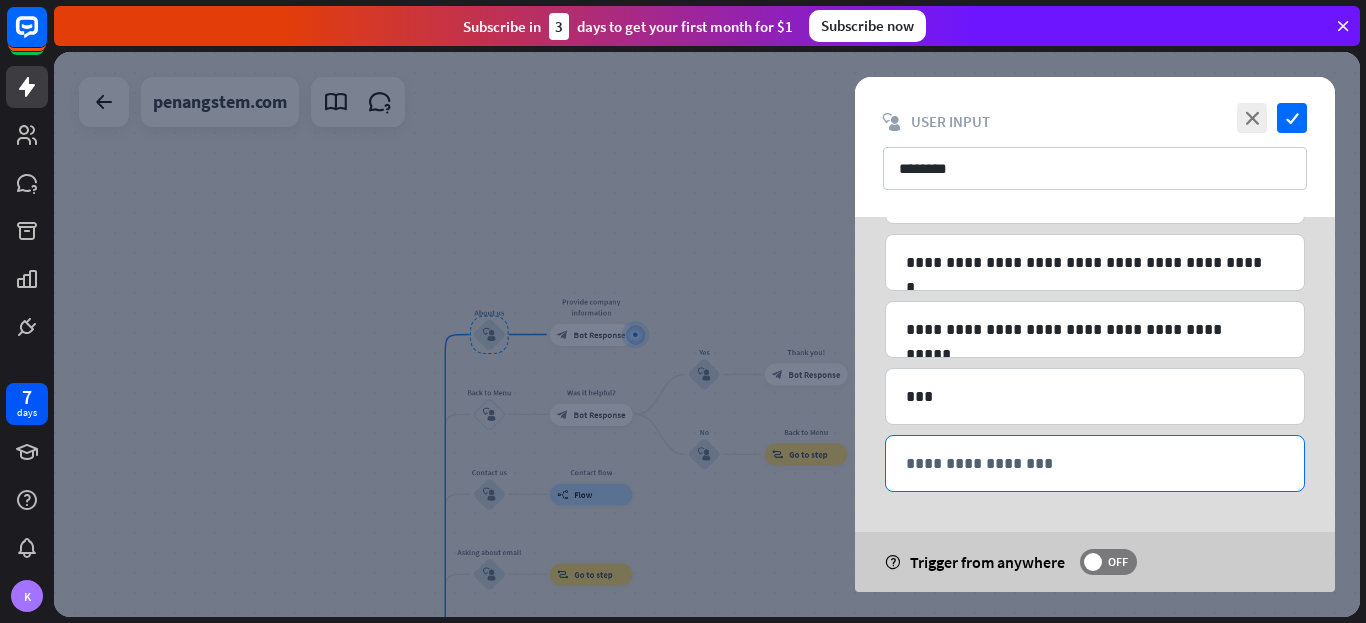 click on "**********" at bounding box center [1095, 463] 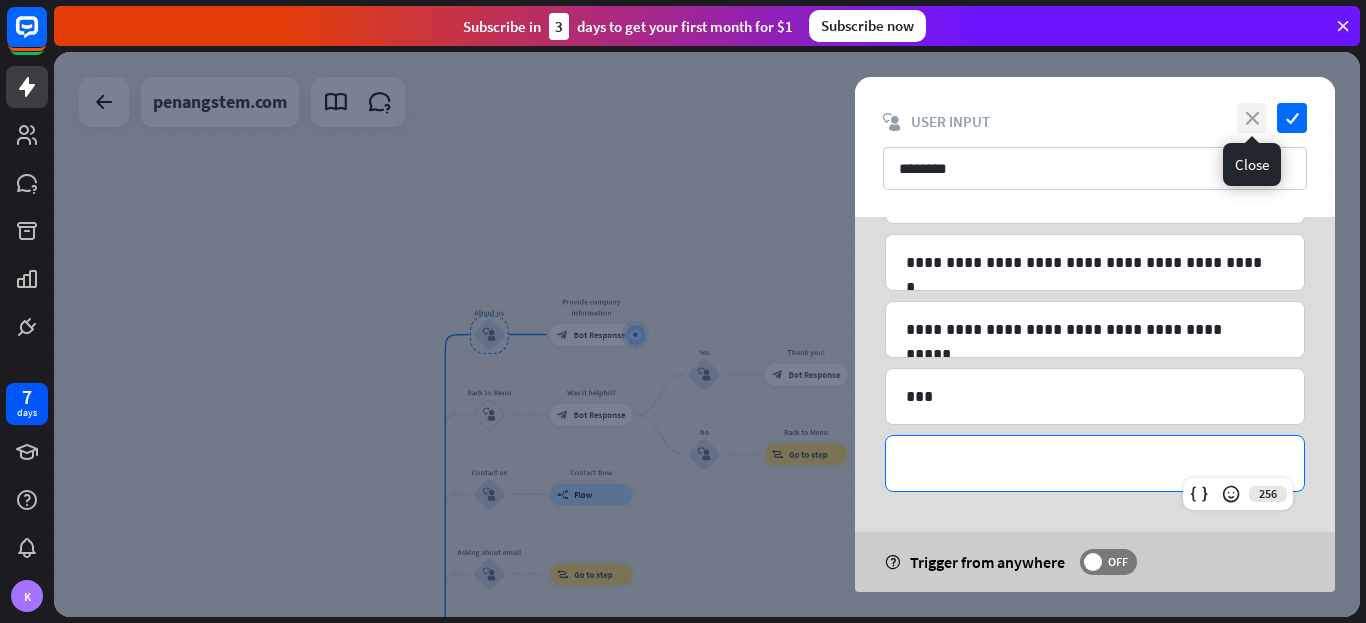 click on "close" at bounding box center (1252, 118) 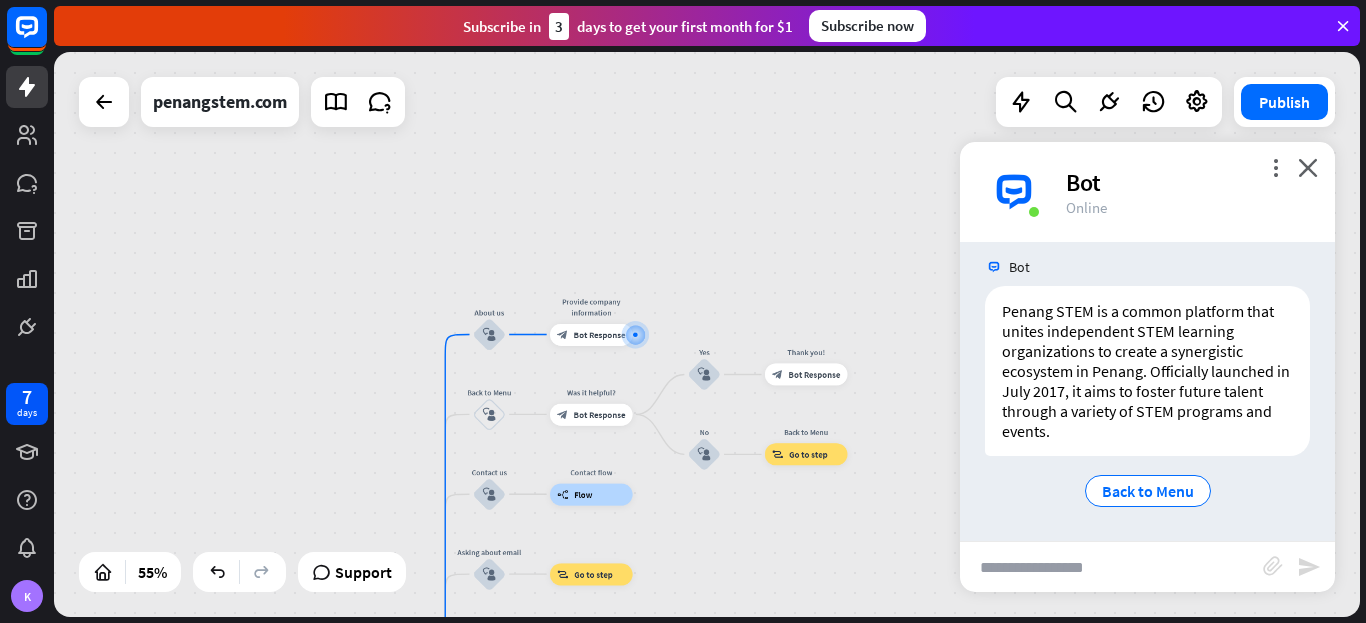 click at bounding box center (1111, 567) 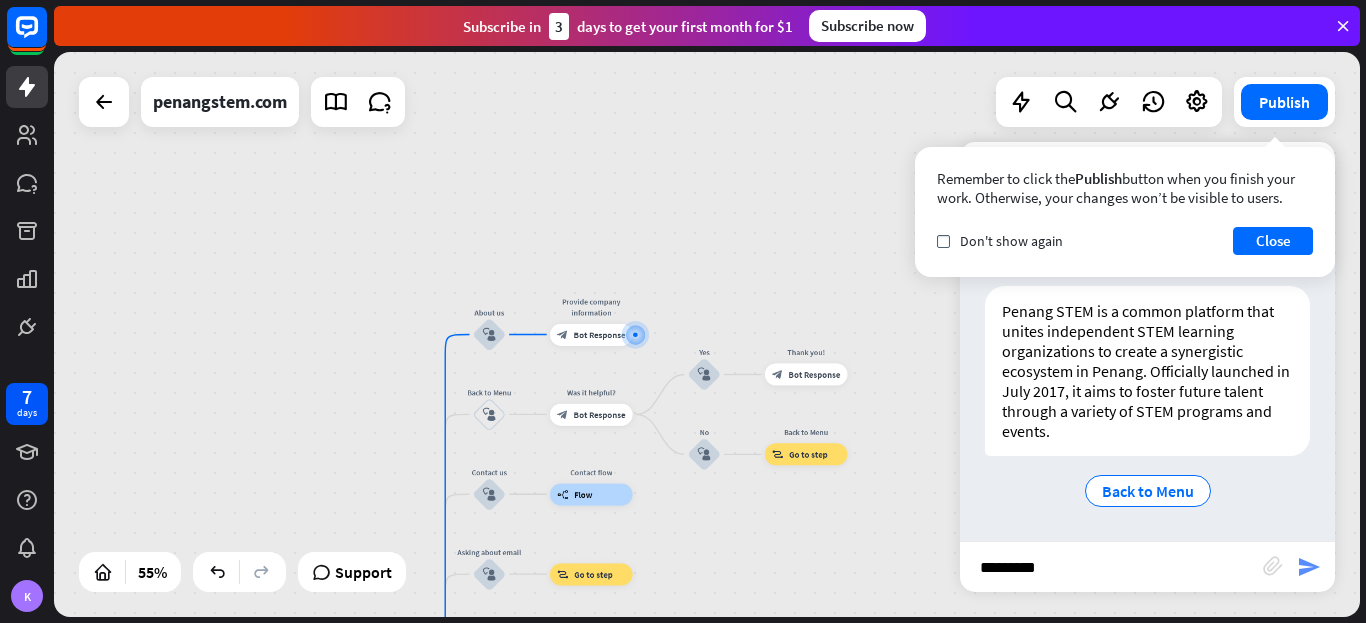 type on "*********" 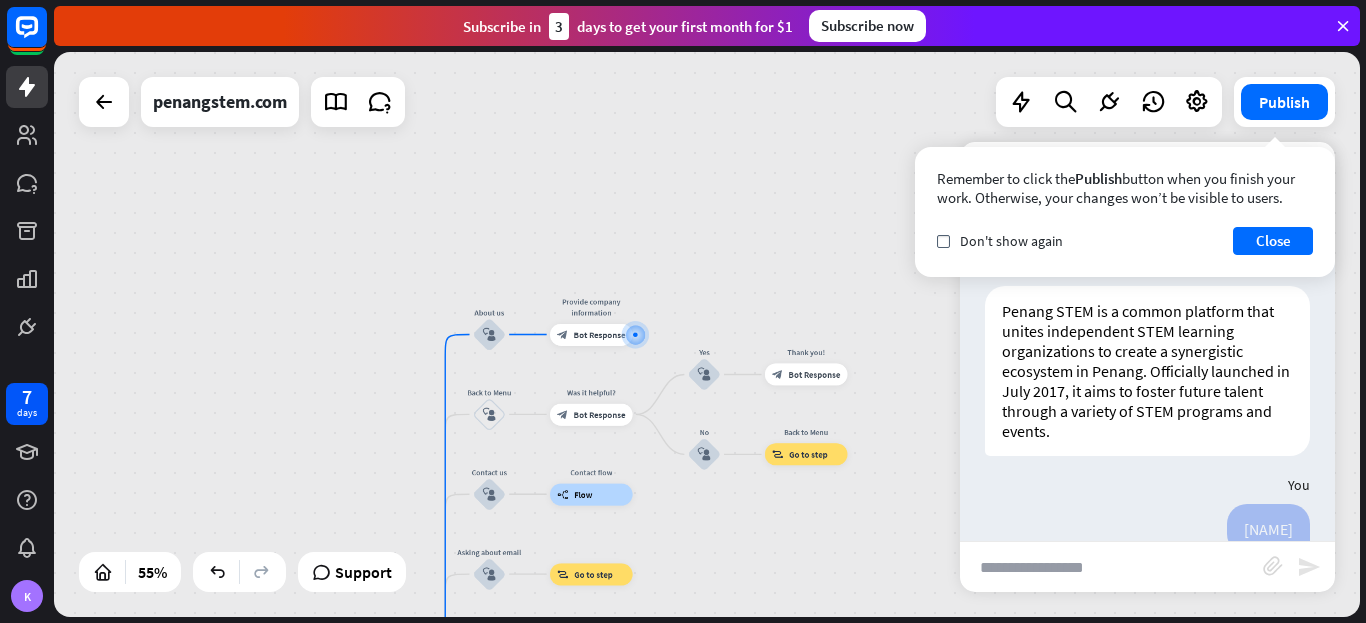 scroll, scrollTop: 314, scrollLeft: 0, axis: vertical 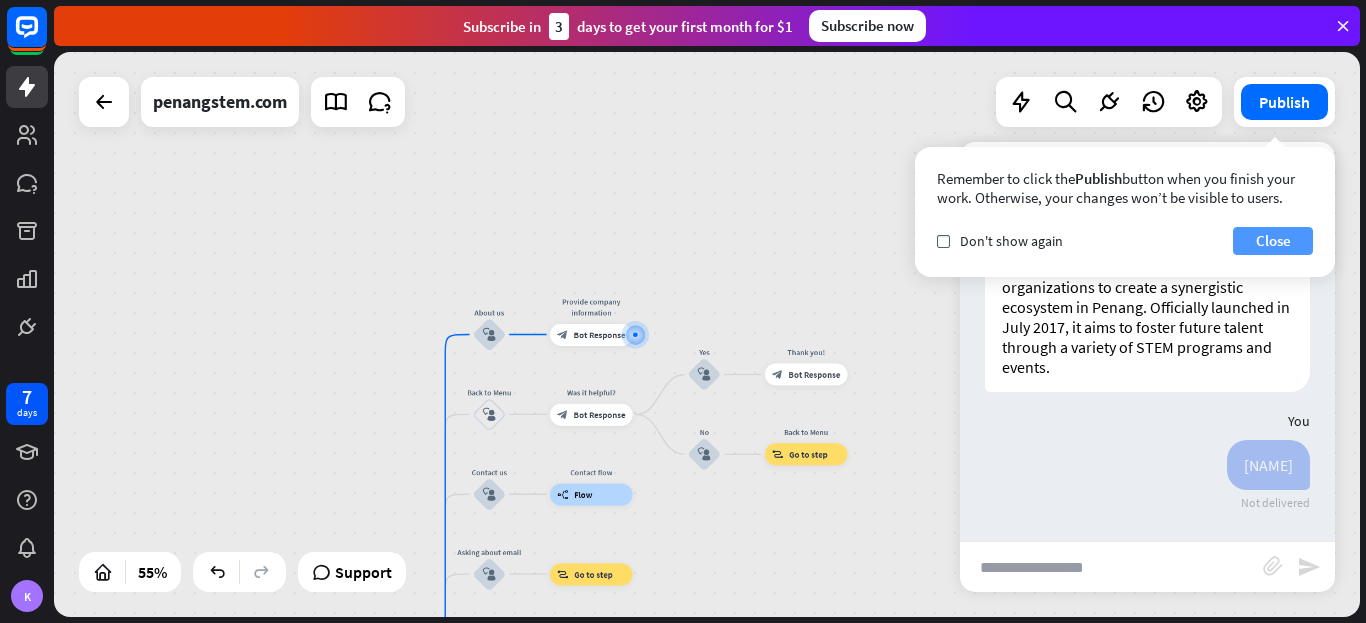click on "Close" at bounding box center [1273, 241] 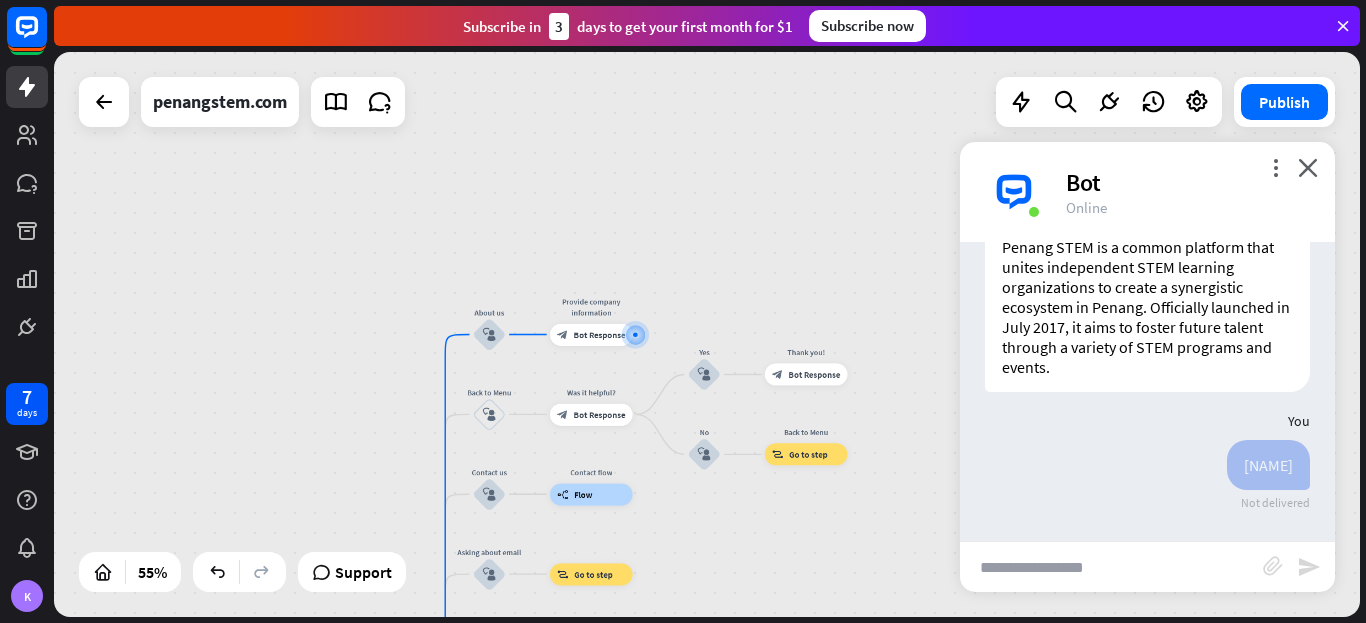 click at bounding box center [1111, 567] 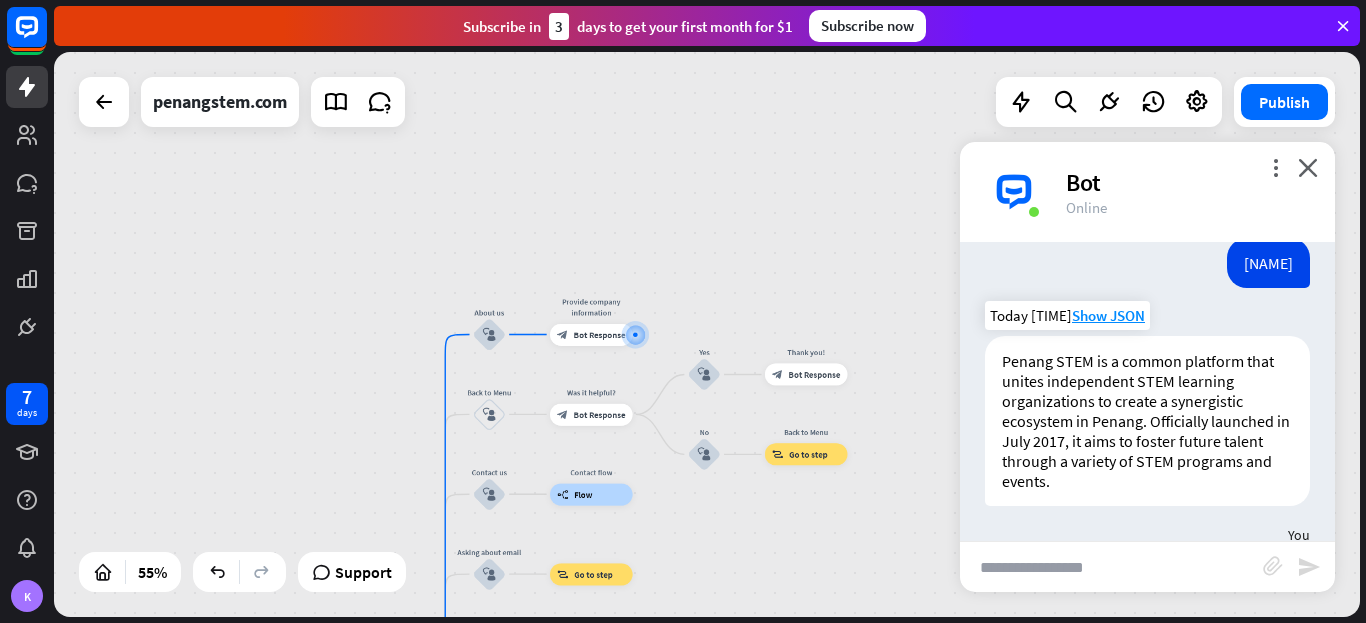 scroll, scrollTop: 314, scrollLeft: 0, axis: vertical 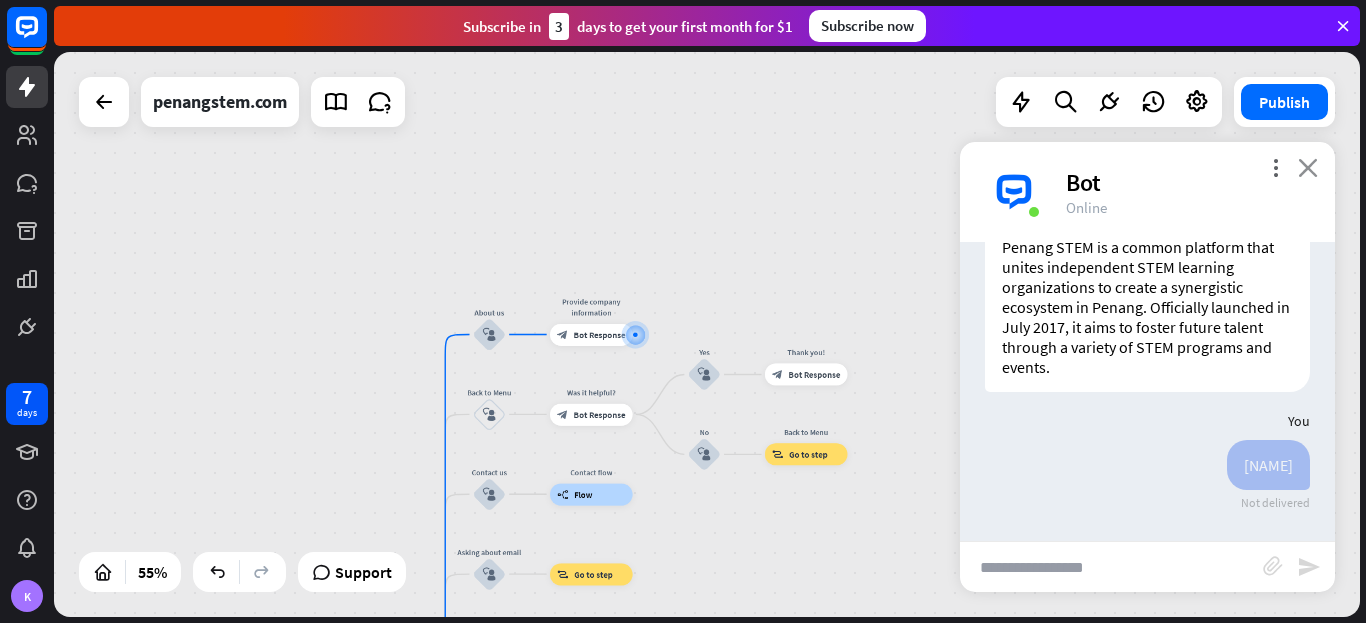 click on "close" at bounding box center [1308, 167] 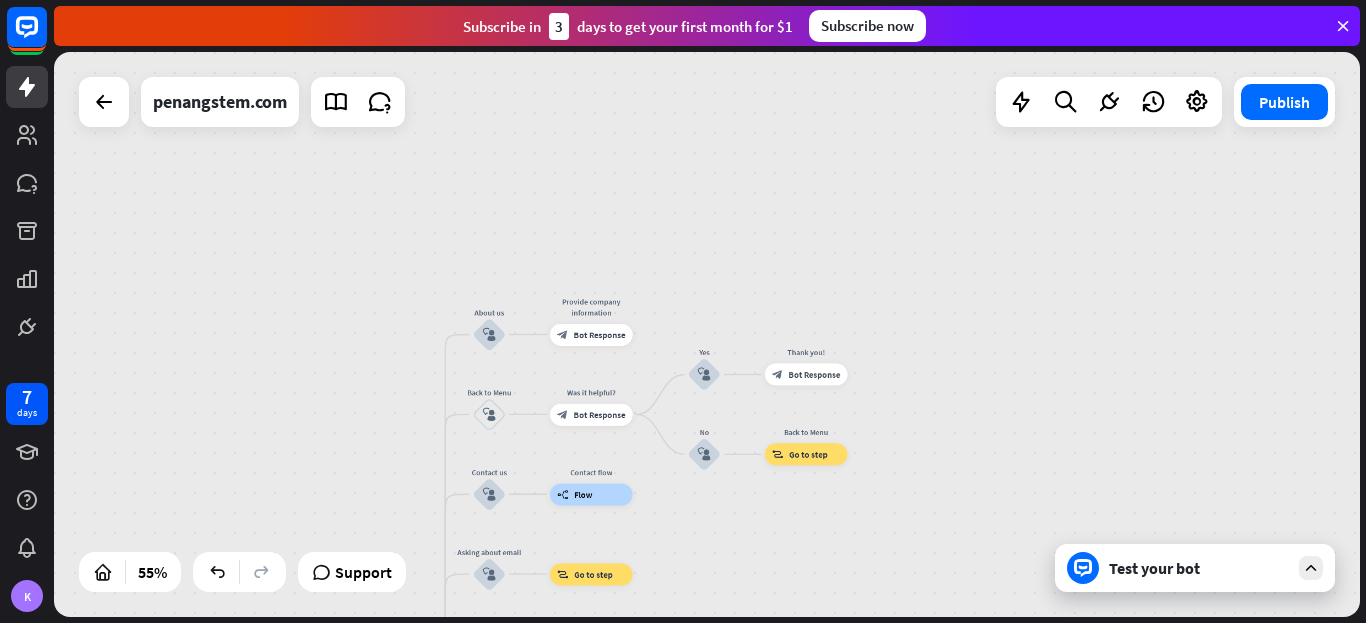 click on "Test your bot" at bounding box center [1199, 568] 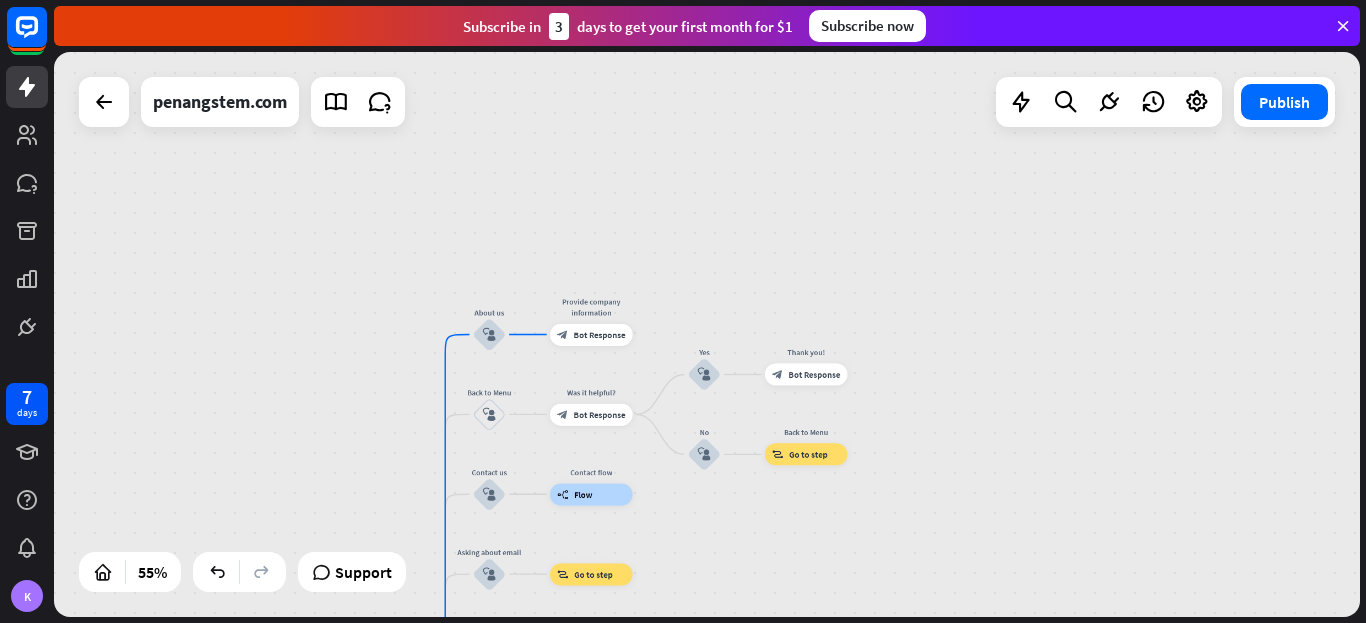 scroll, scrollTop: 314, scrollLeft: 0, axis: vertical 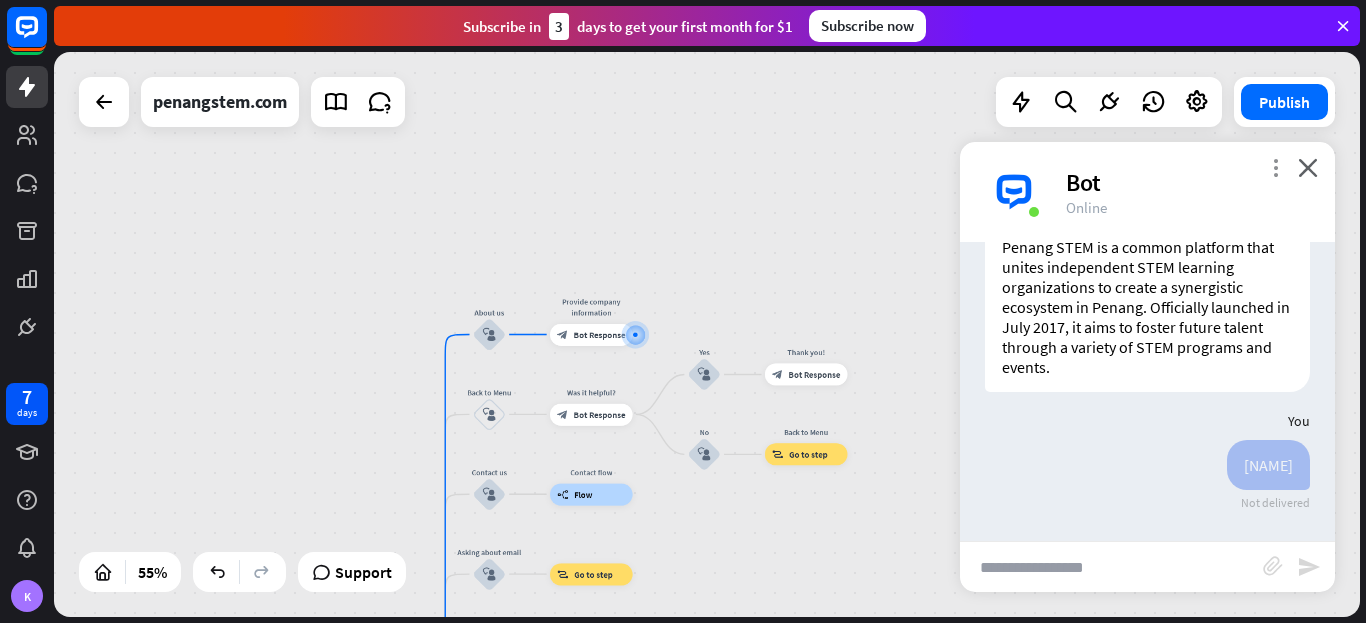 click on "more_vert" at bounding box center [1275, 167] 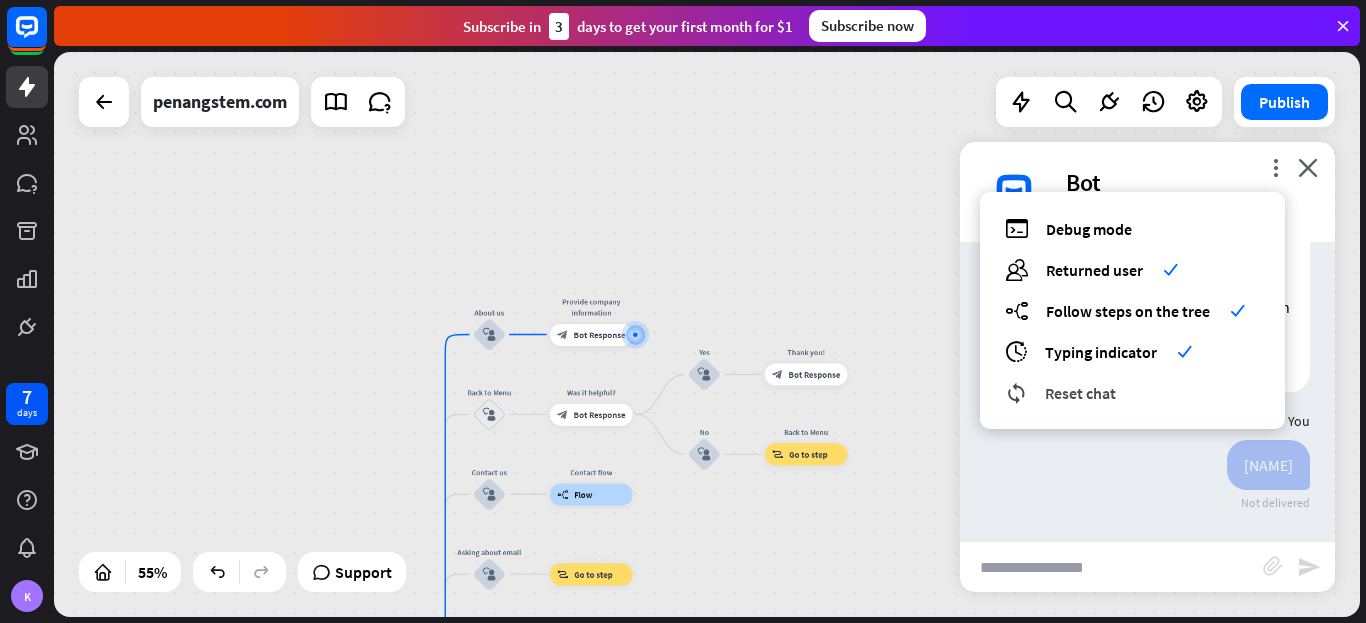 click on "reset_chat   Reset chat" at bounding box center [1132, 392] 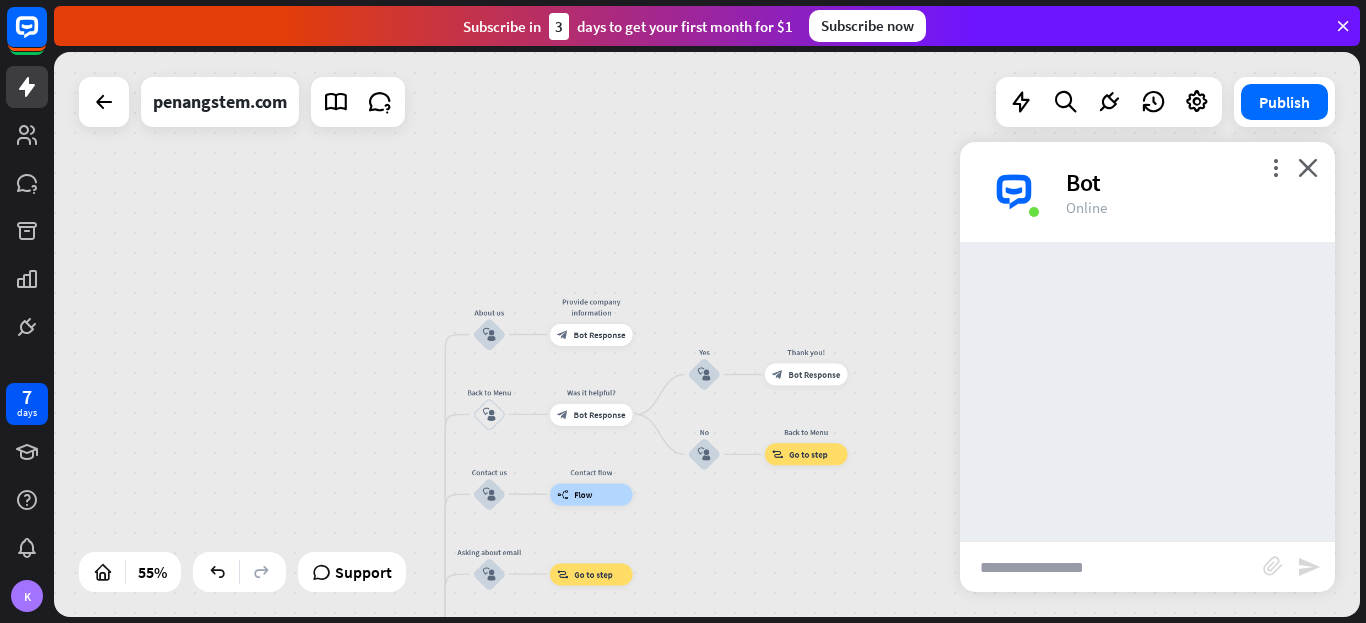 click at bounding box center [1111, 567] 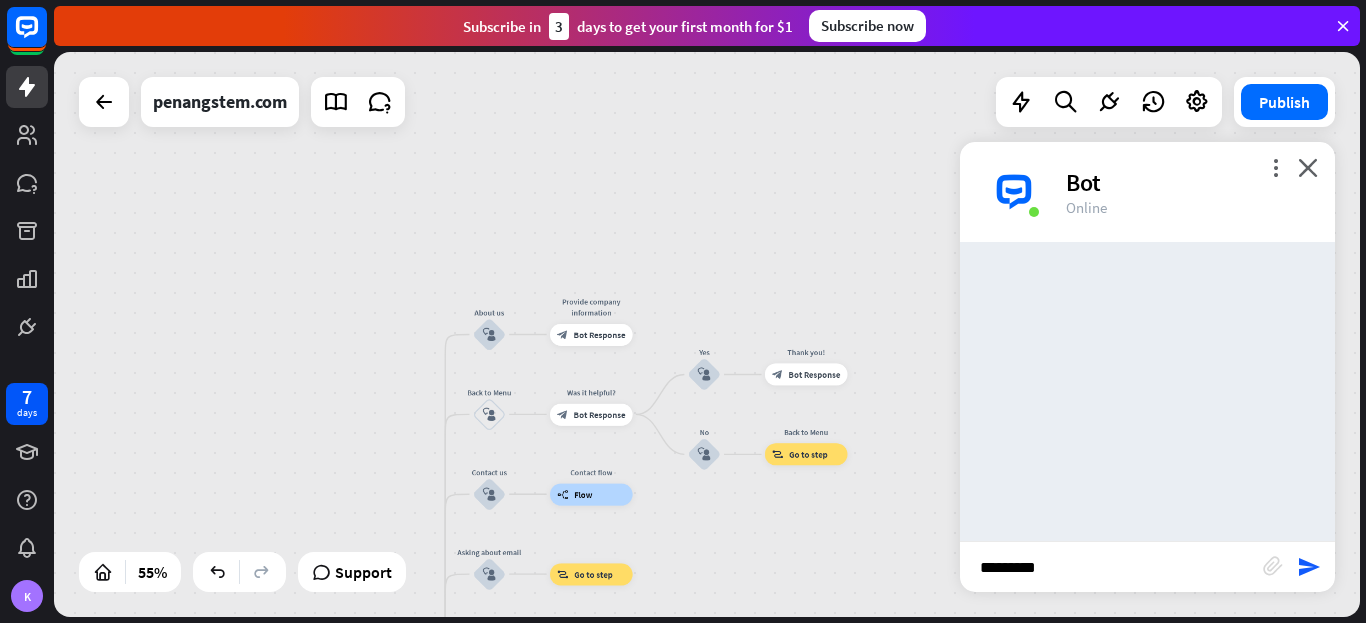 type 